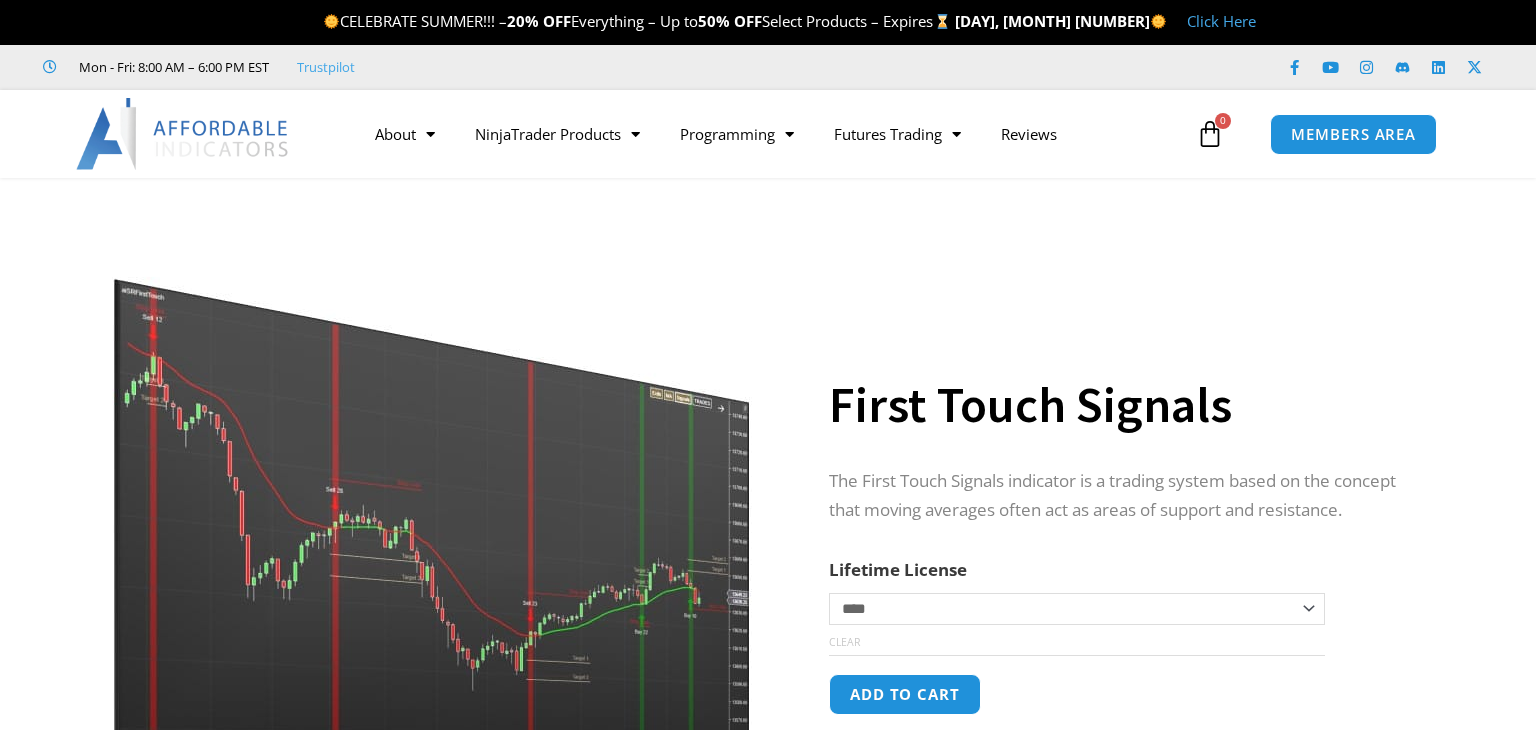 scroll, scrollTop: 0, scrollLeft: 0, axis: both 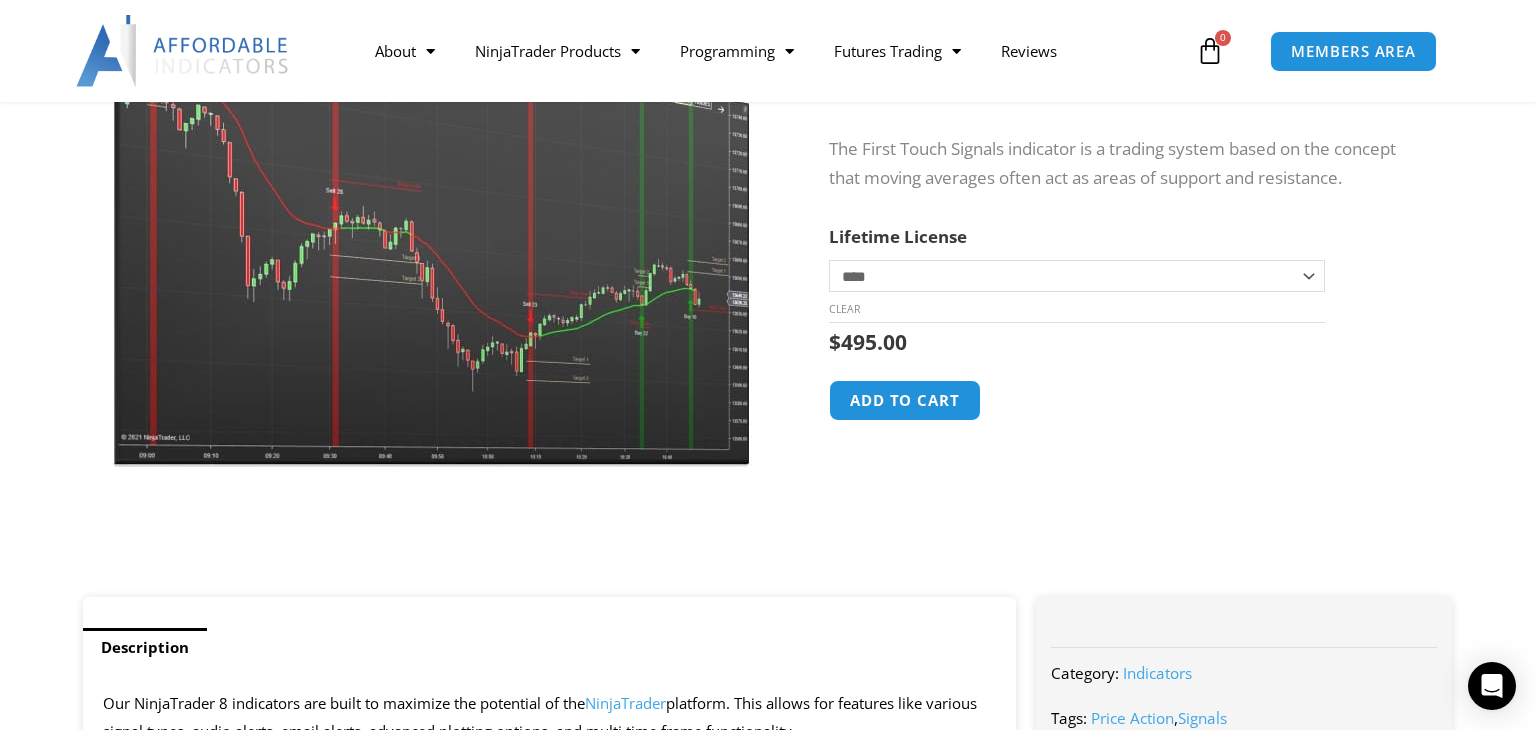 click on "**********" 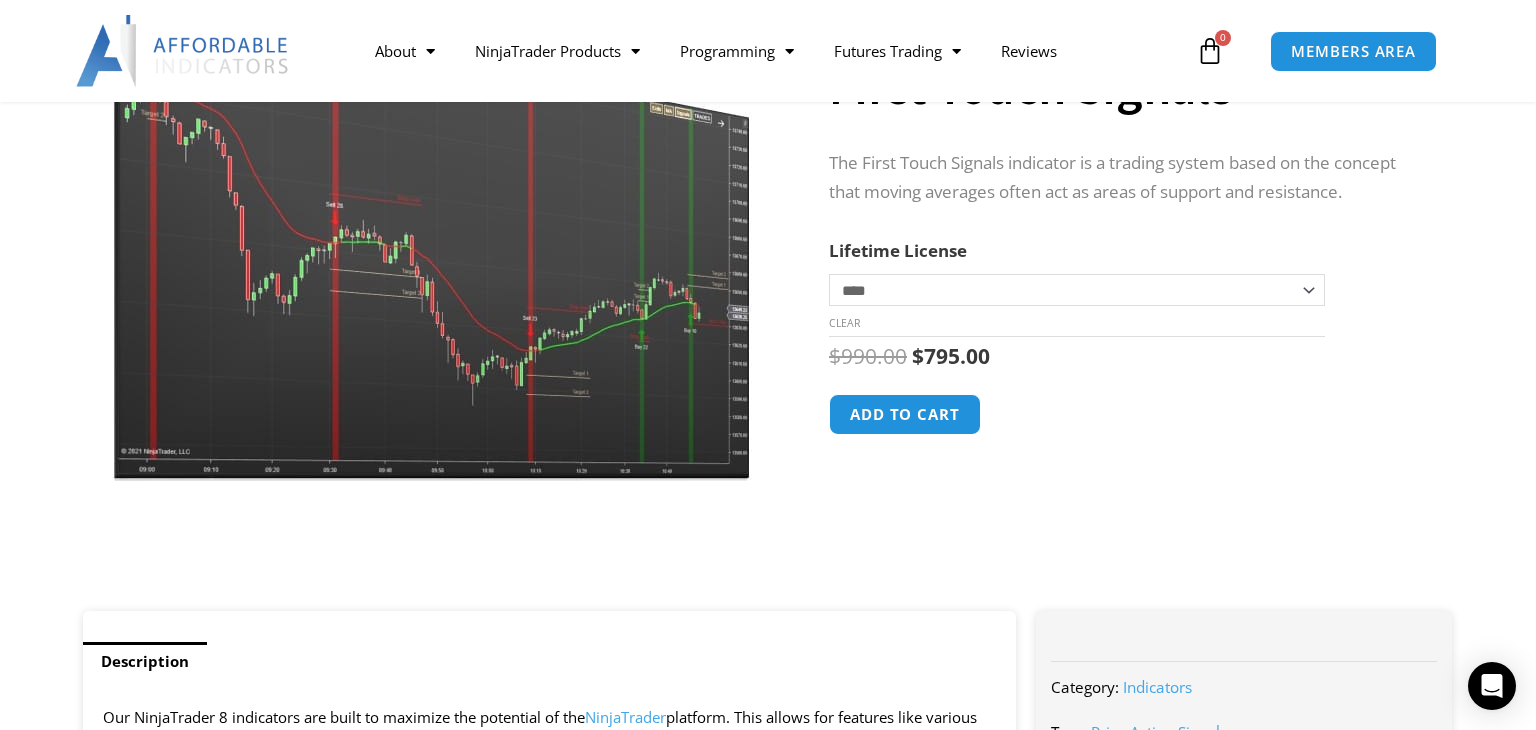 click on "**********" 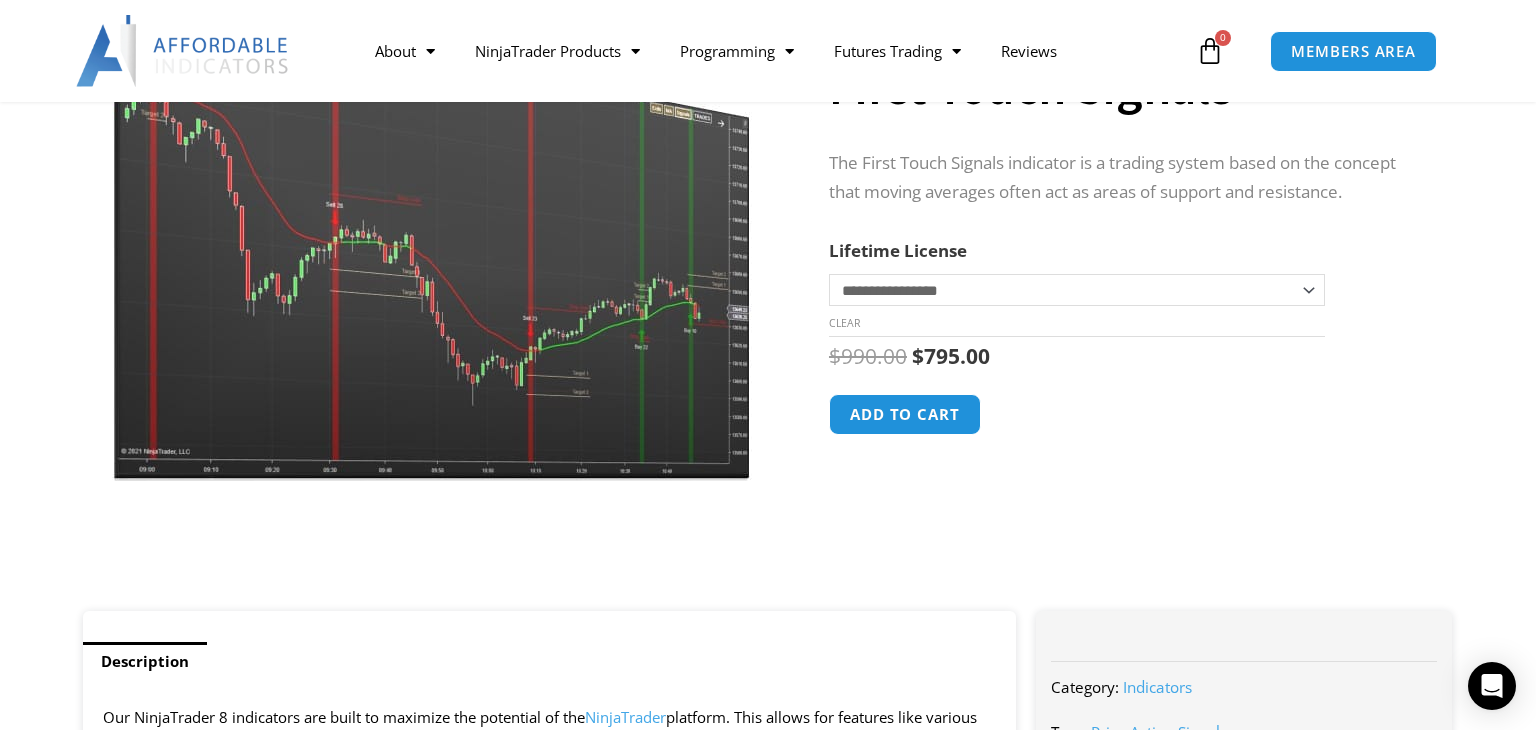 click on "**********" 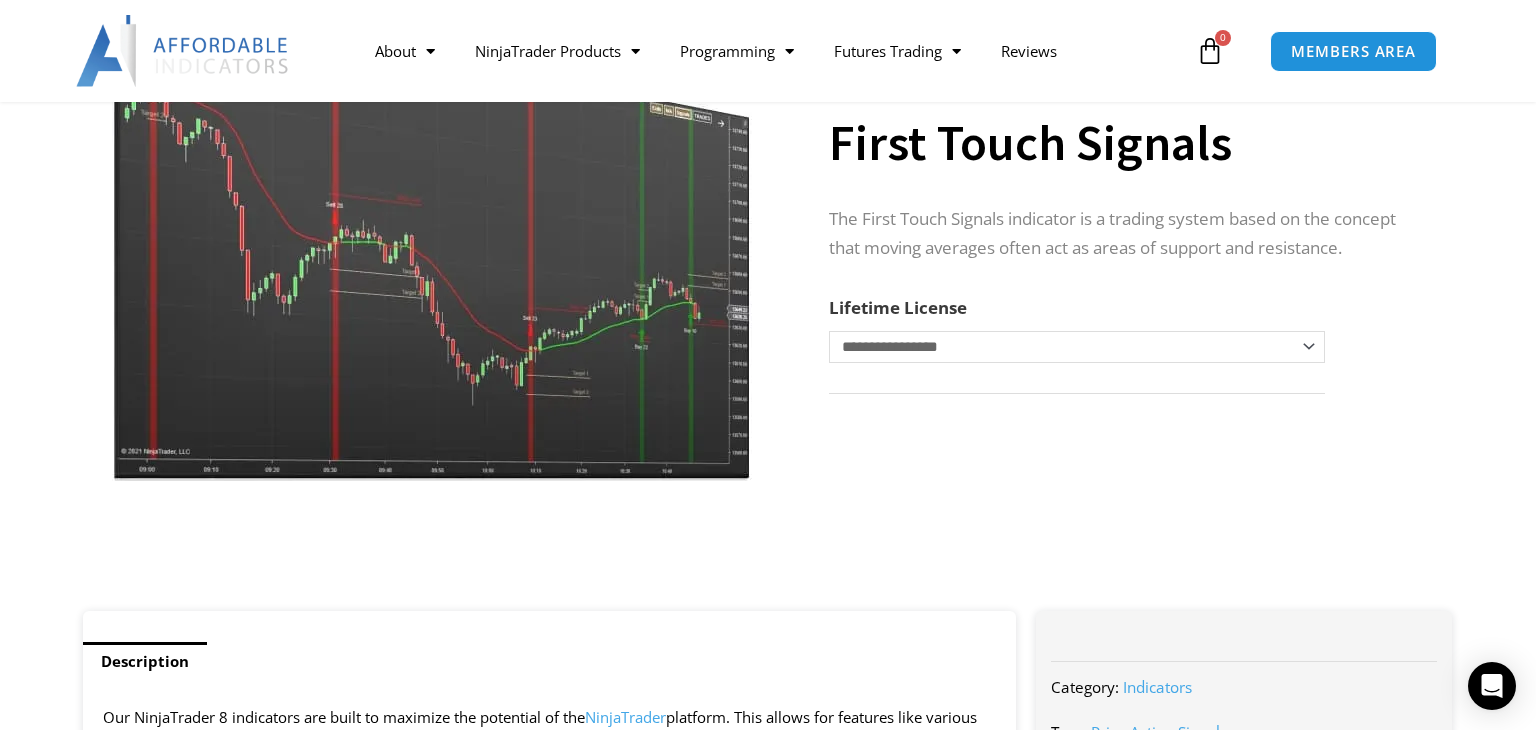 click on "**********" 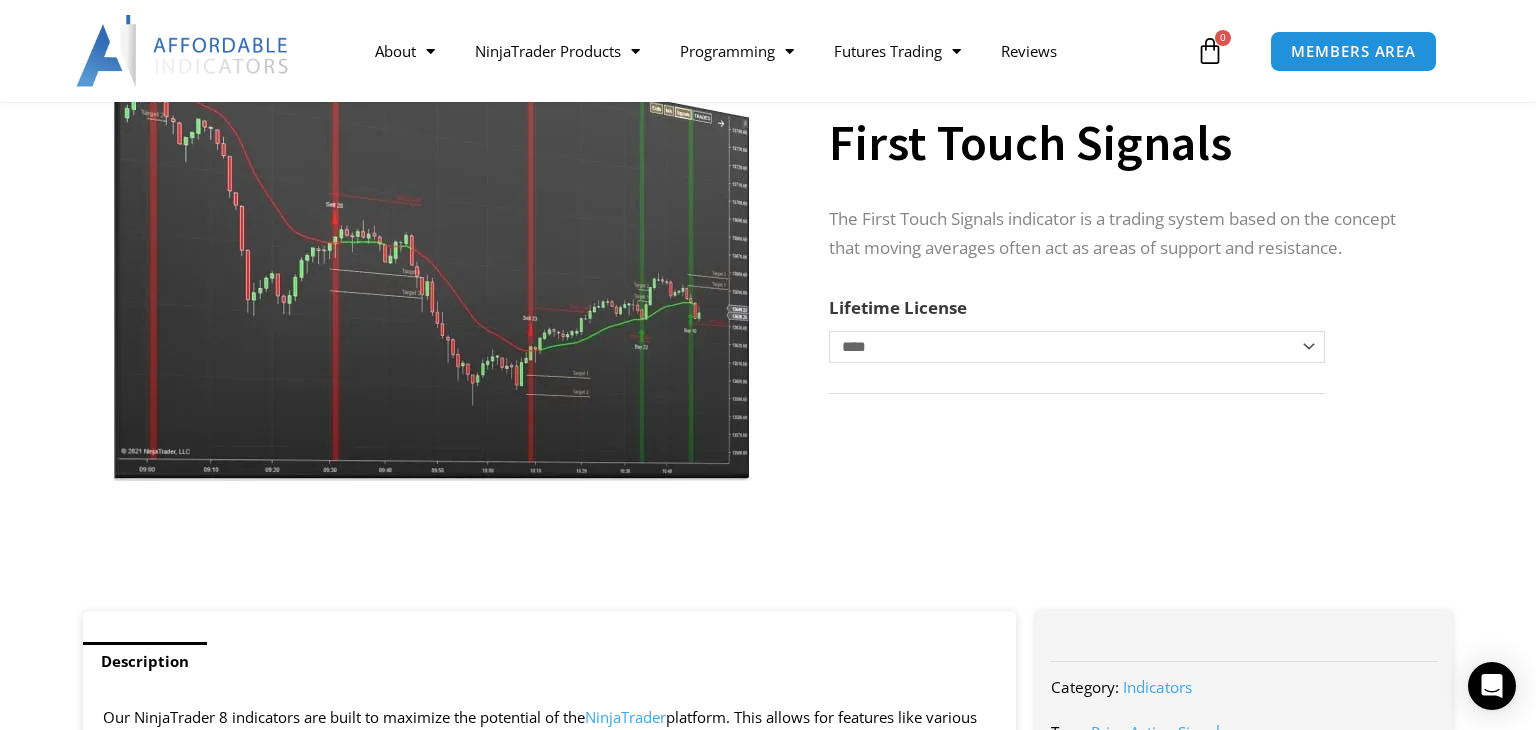 click on "**********" 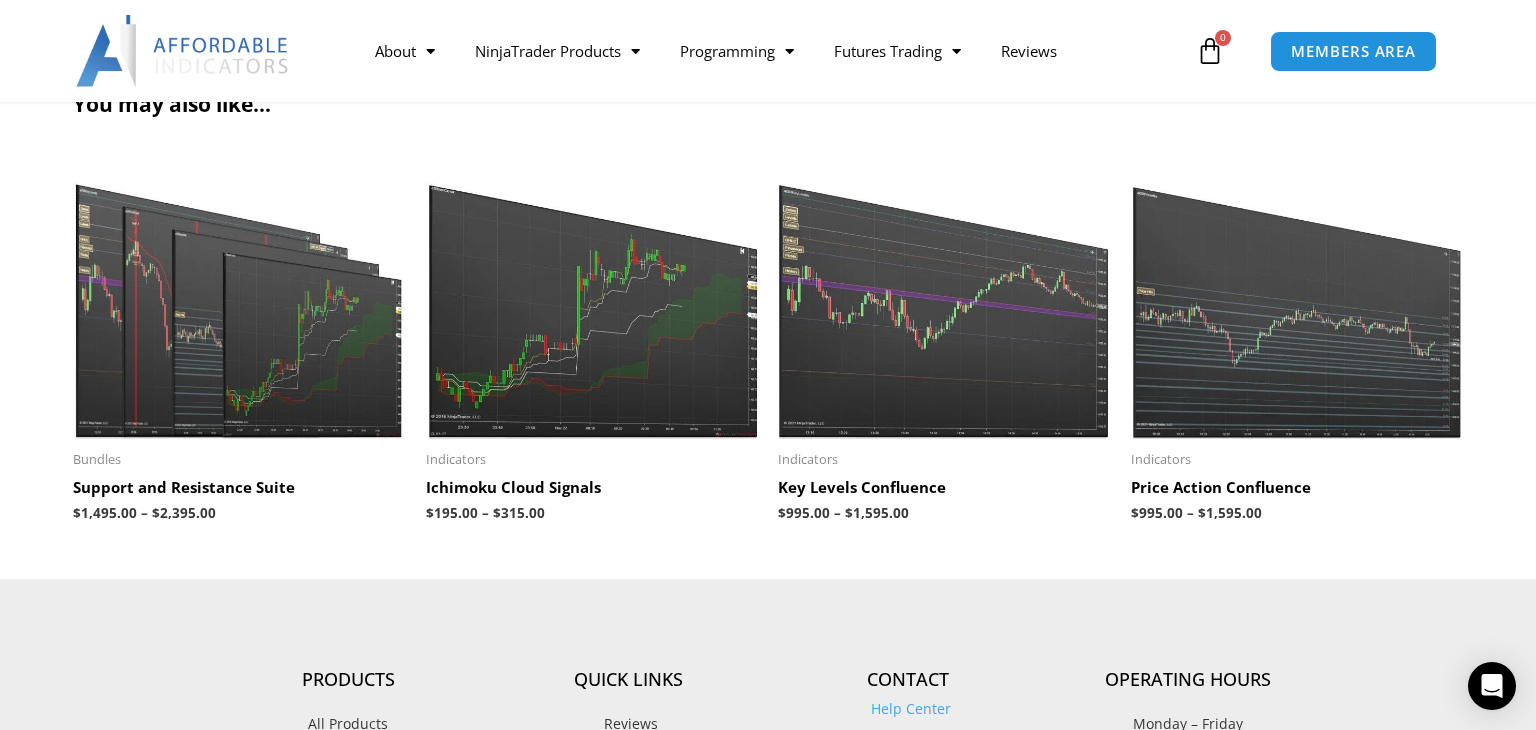 scroll, scrollTop: 2818, scrollLeft: 0, axis: vertical 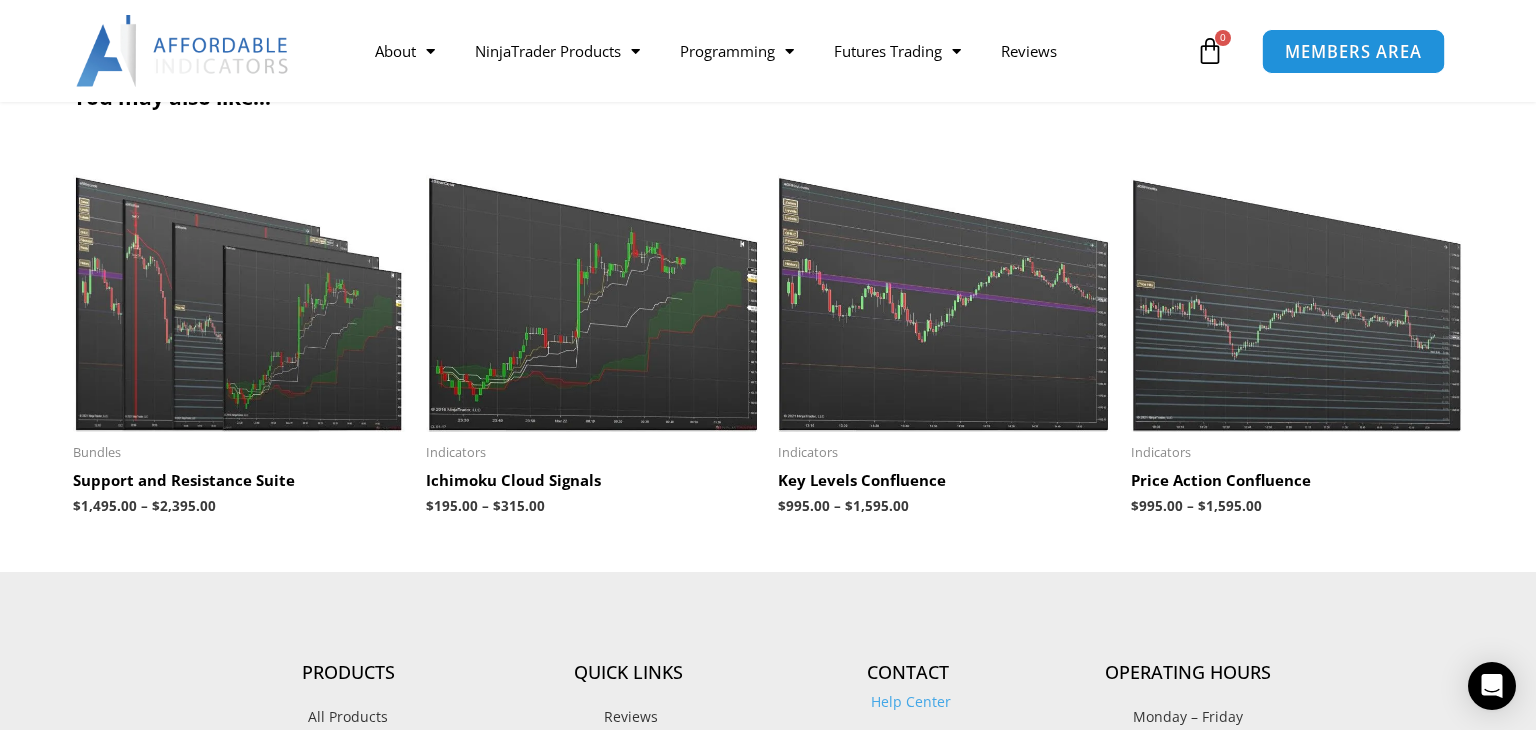 click on "MEMBERS AREA" at bounding box center (1353, 51) 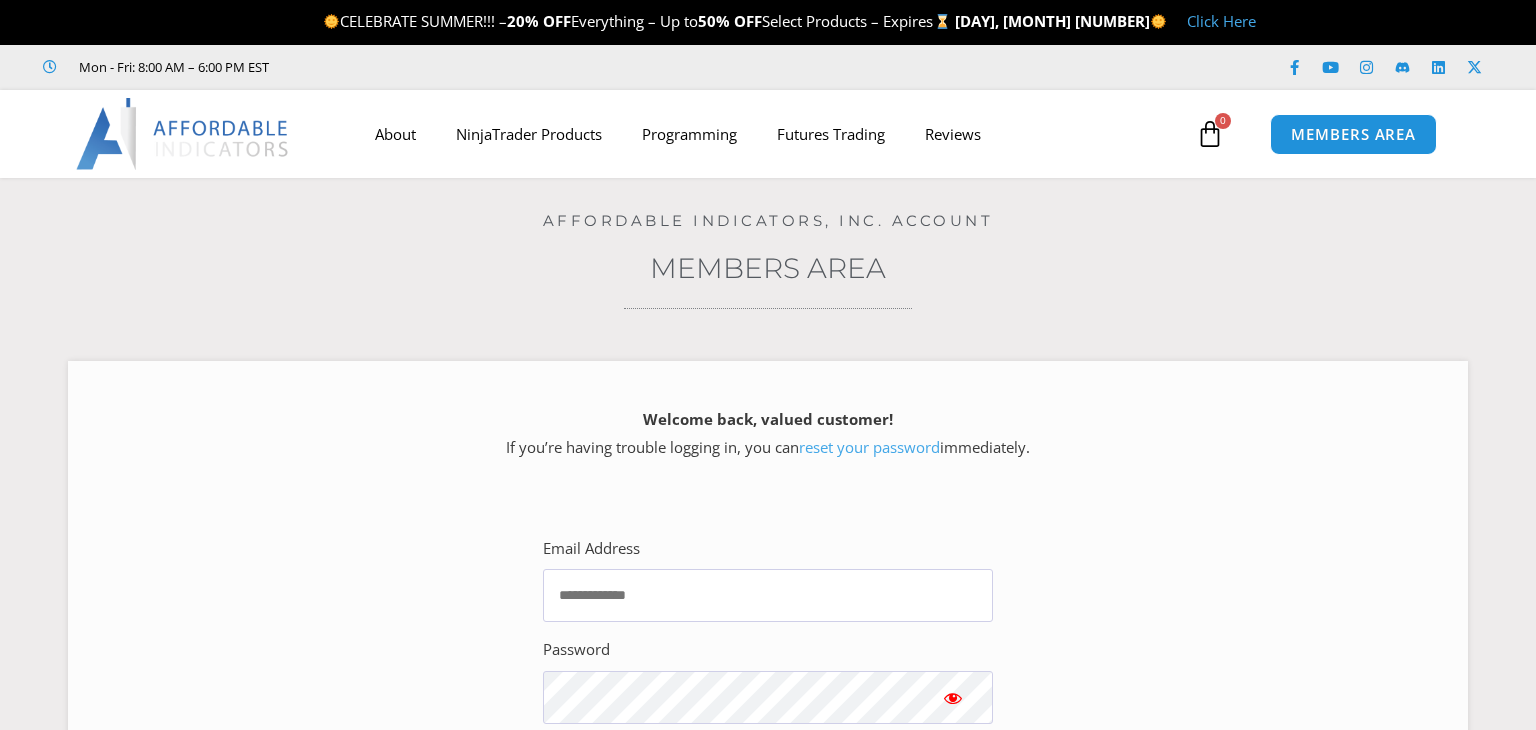 scroll, scrollTop: 0, scrollLeft: 0, axis: both 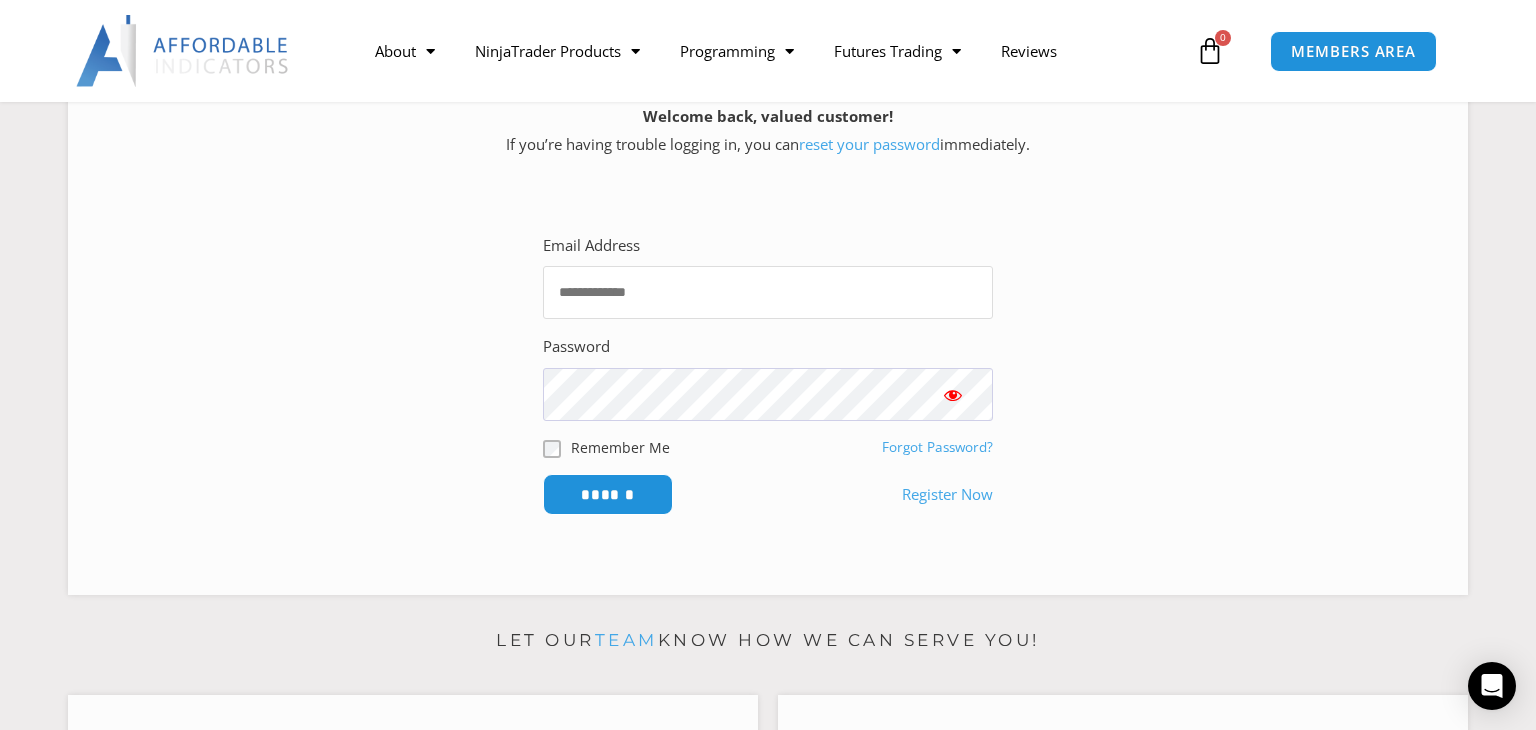 click on "Email Address" at bounding box center [768, 292] 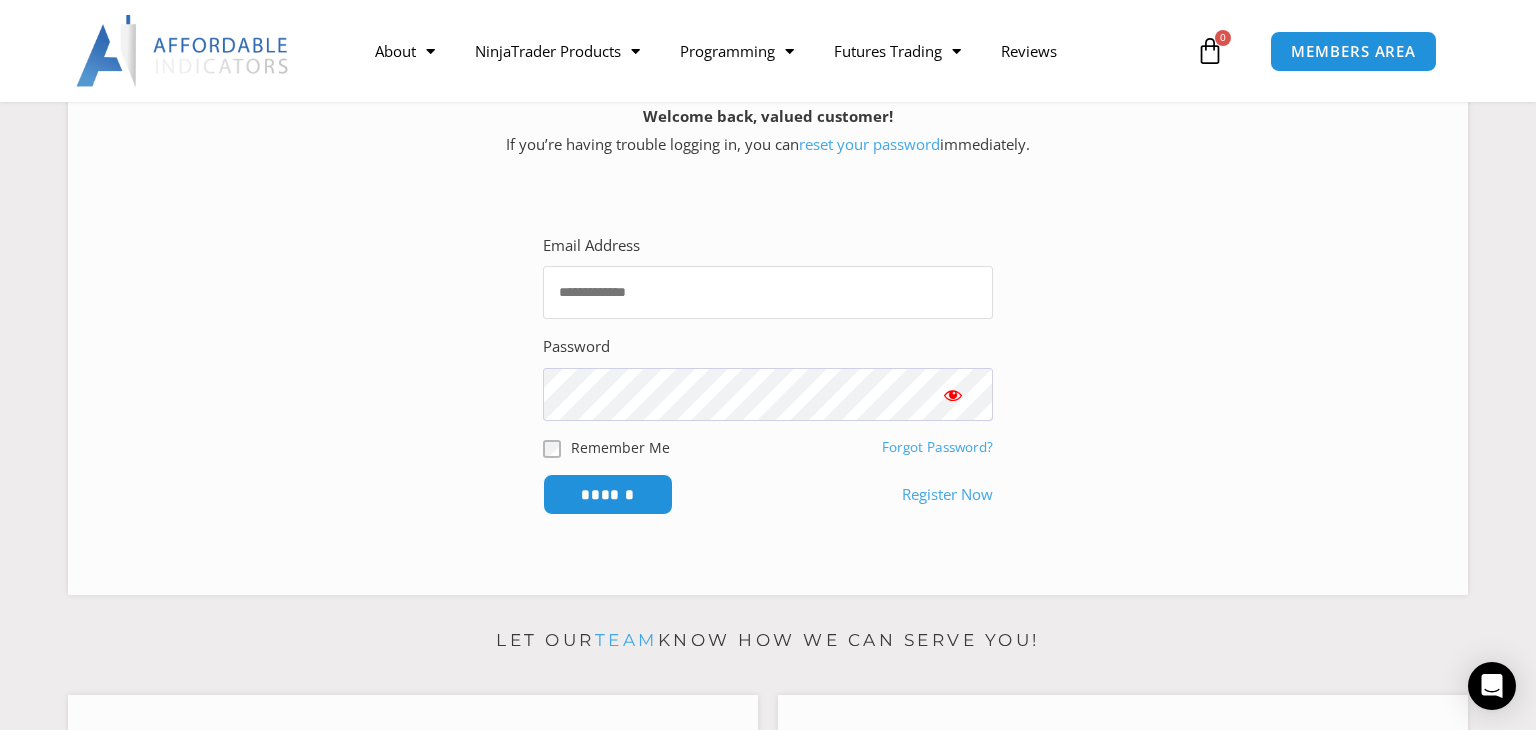 type on "**********" 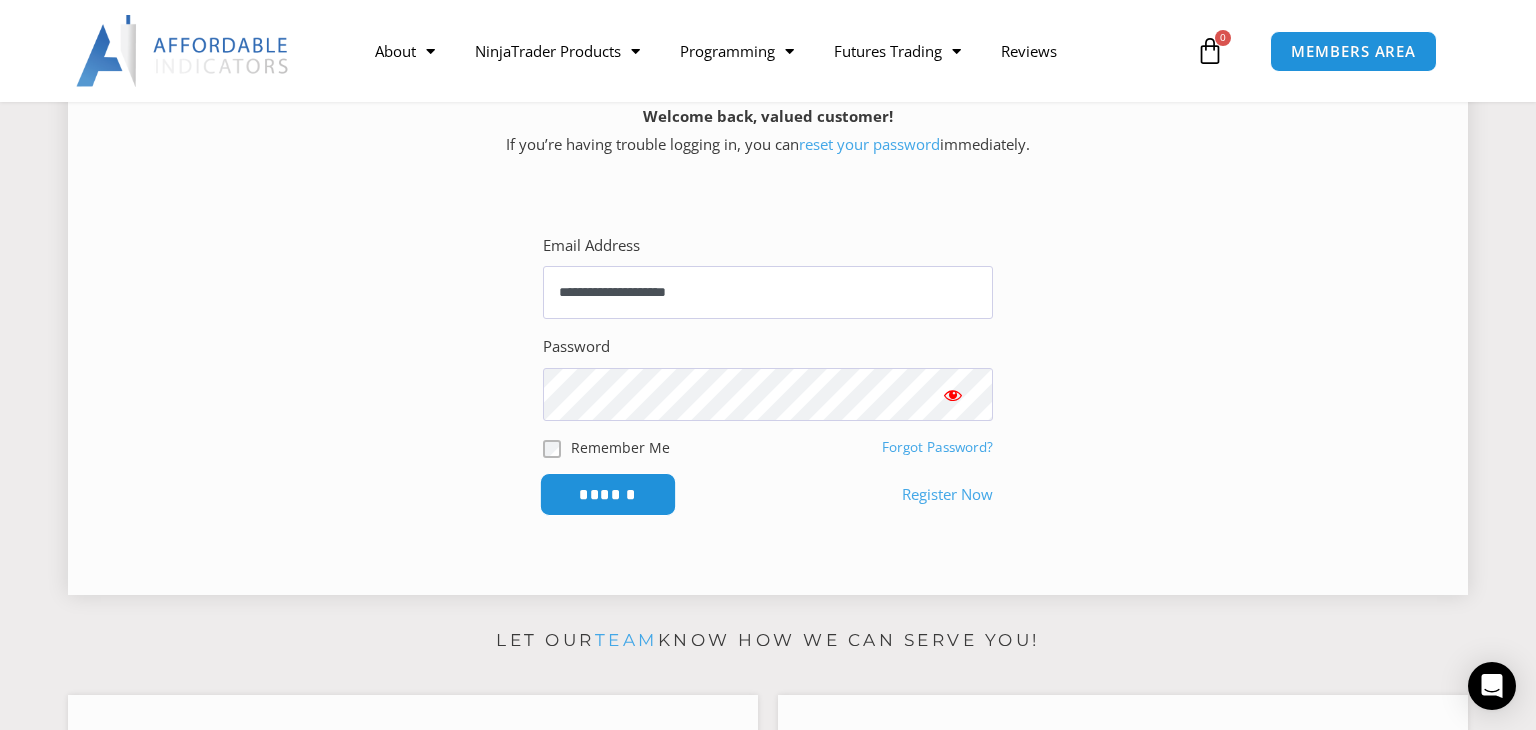 click on "******" at bounding box center (608, 494) 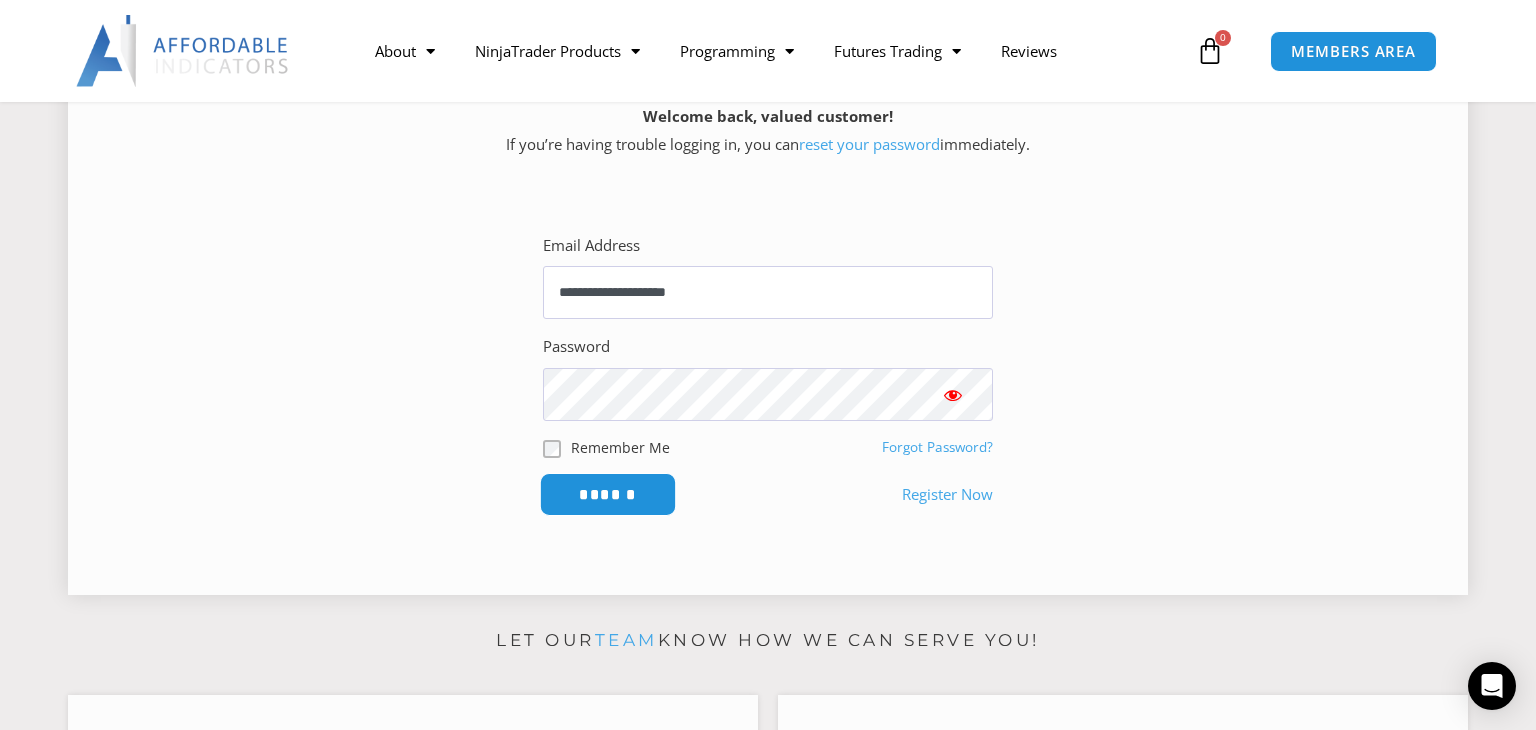 click on "******" at bounding box center (608, 494) 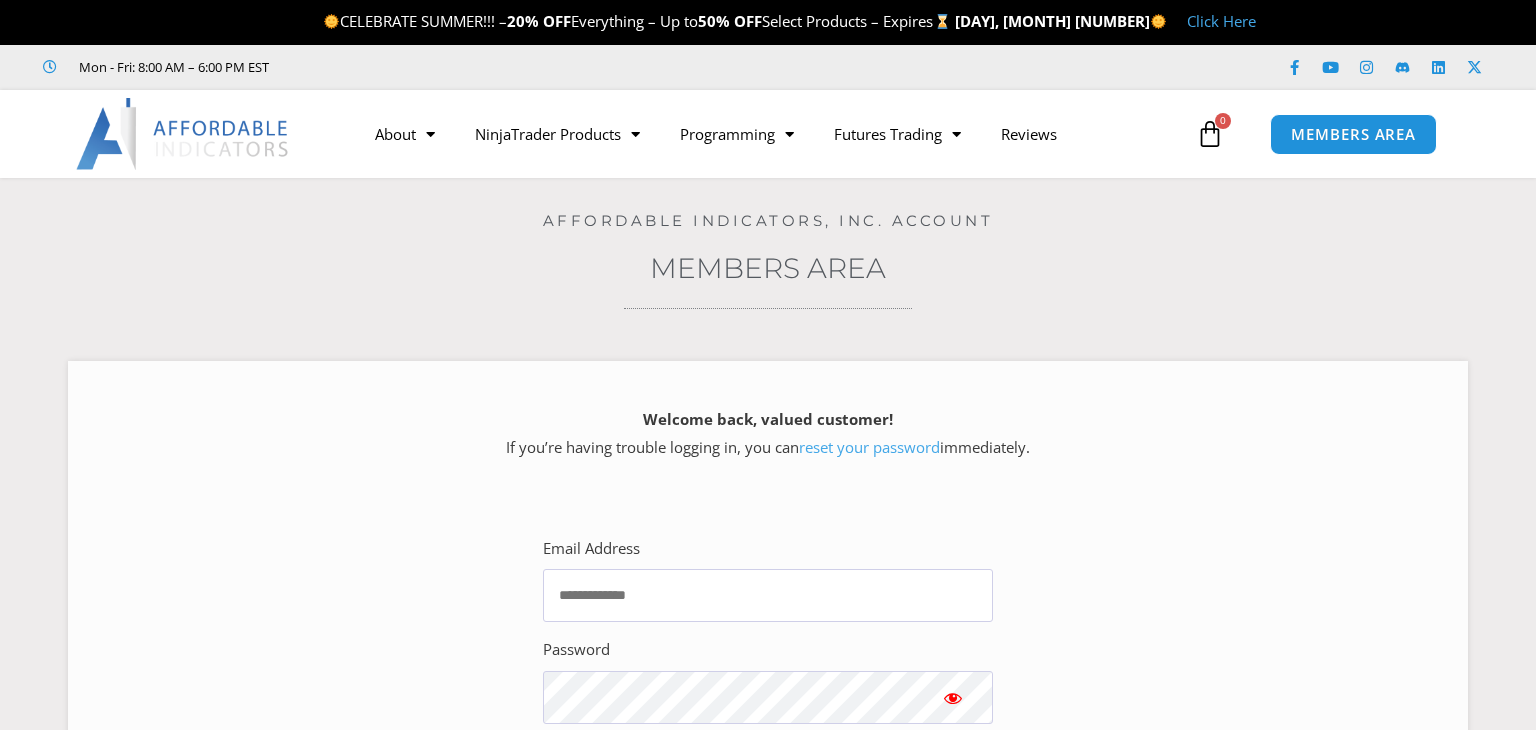 scroll, scrollTop: 0, scrollLeft: 0, axis: both 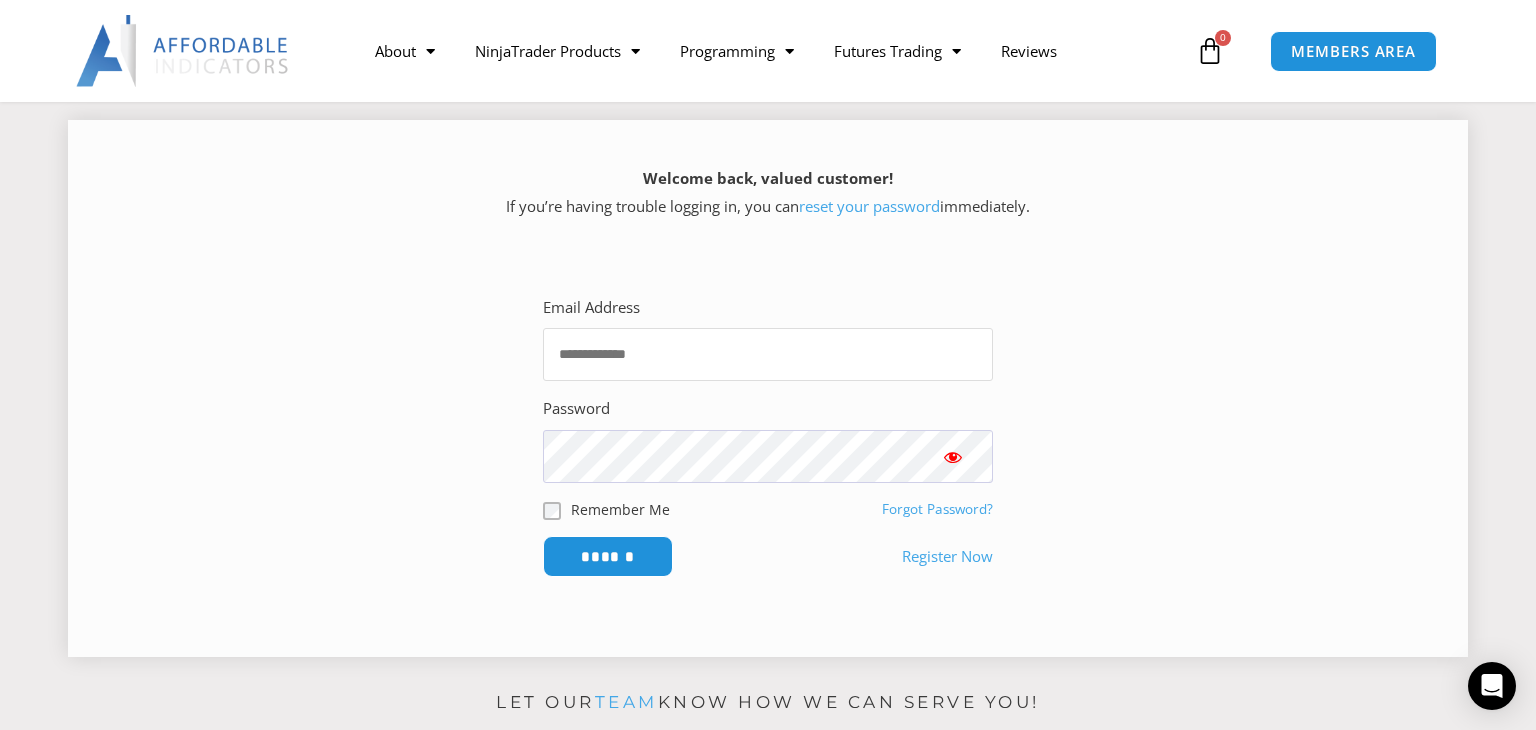click on "Email Address" at bounding box center [768, 354] 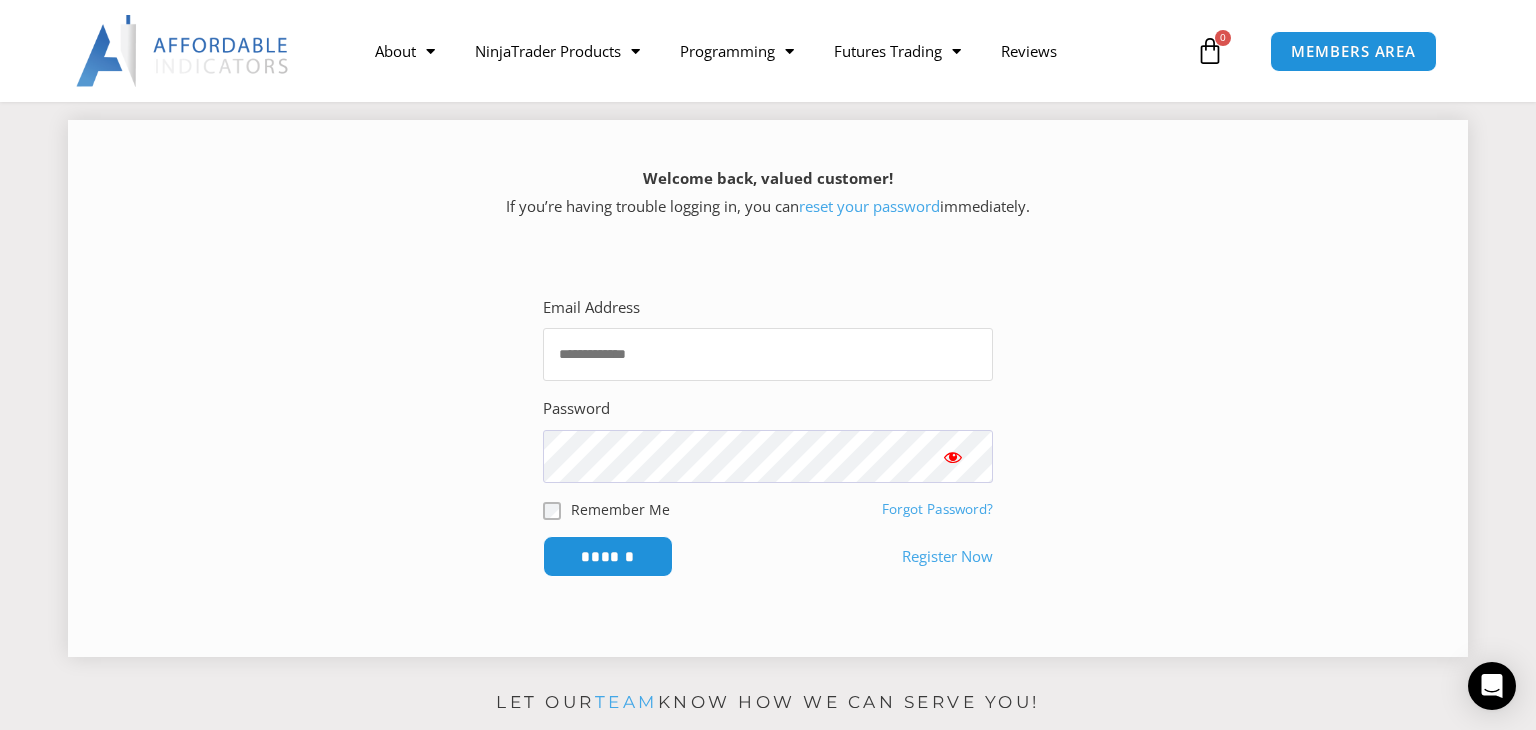 type on "**********" 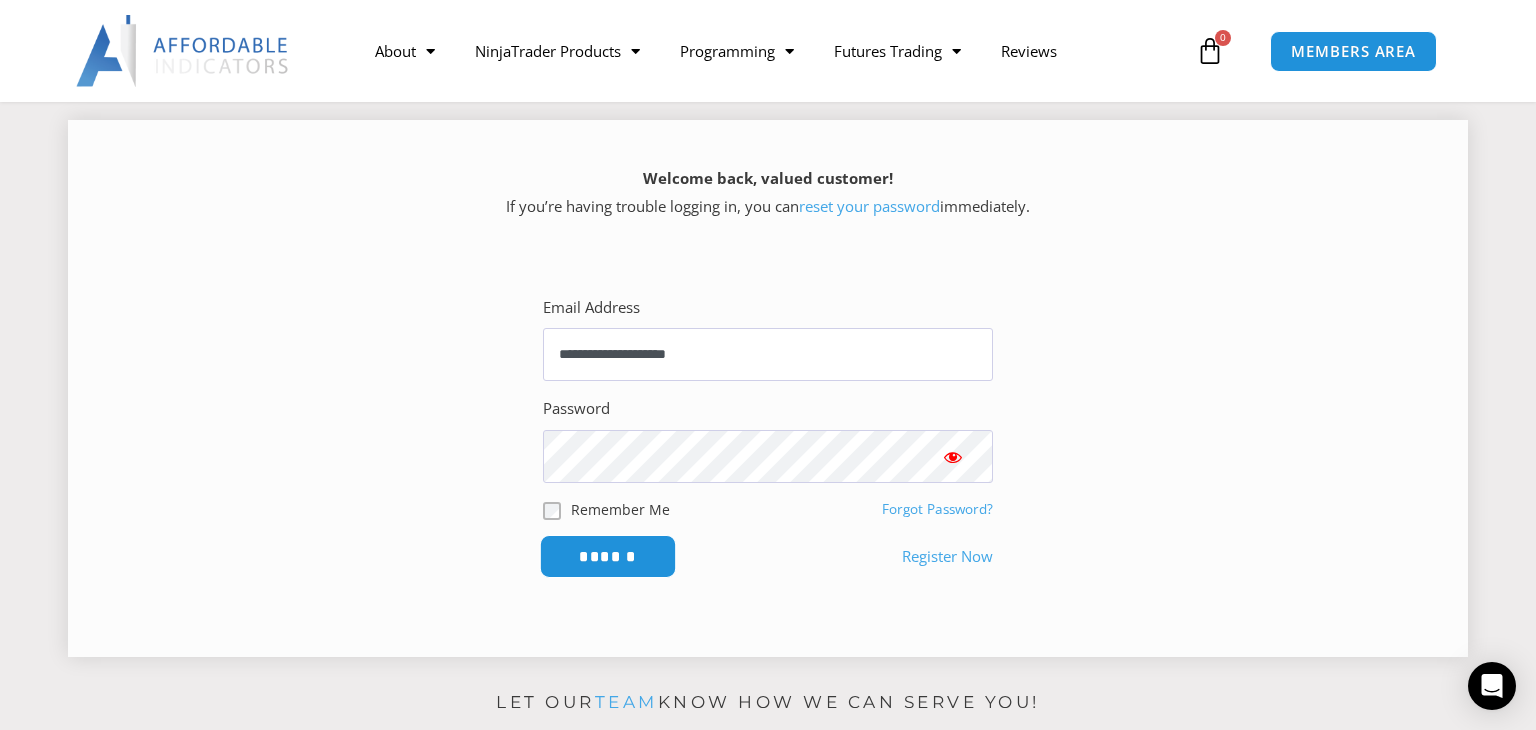 click on "******" at bounding box center [608, 556] 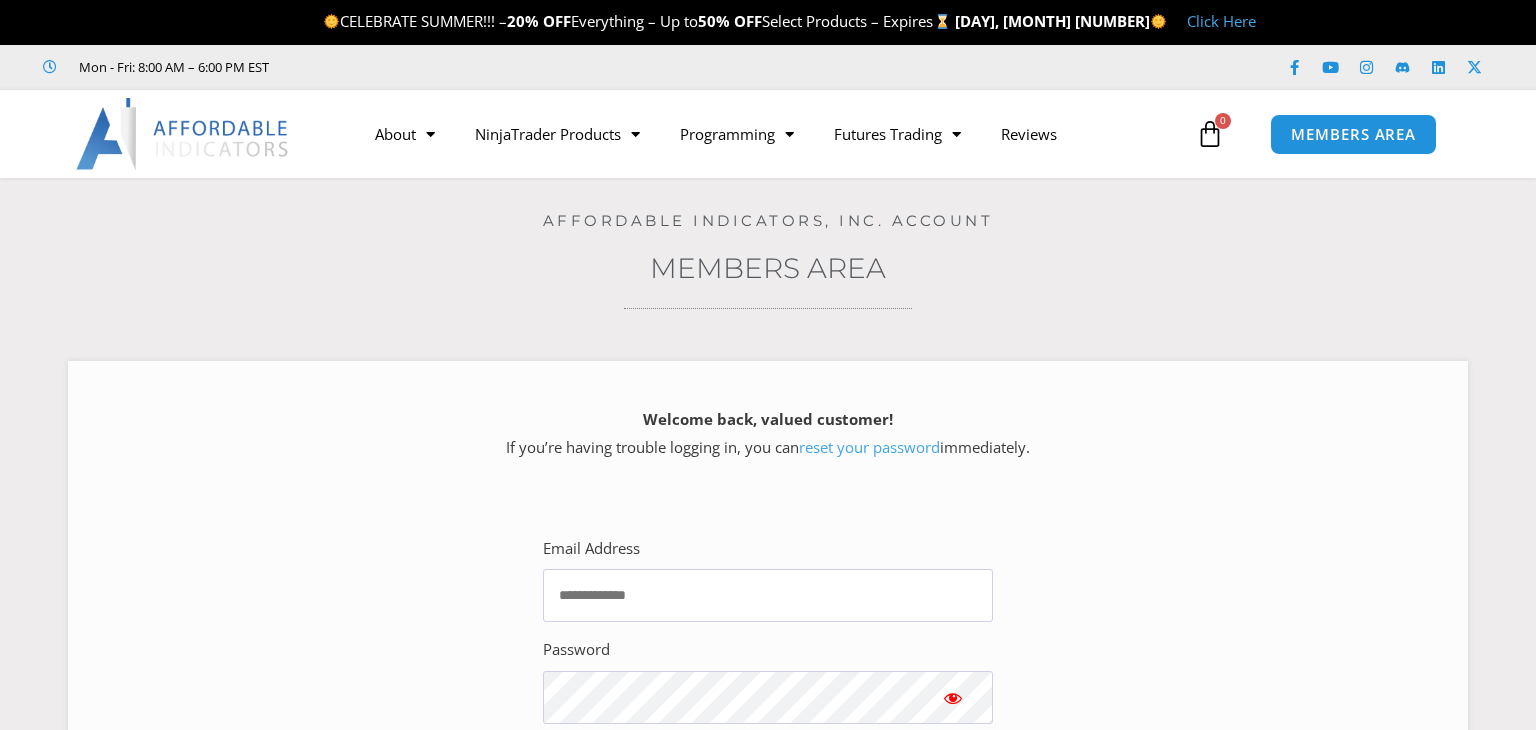 scroll, scrollTop: 0, scrollLeft: 0, axis: both 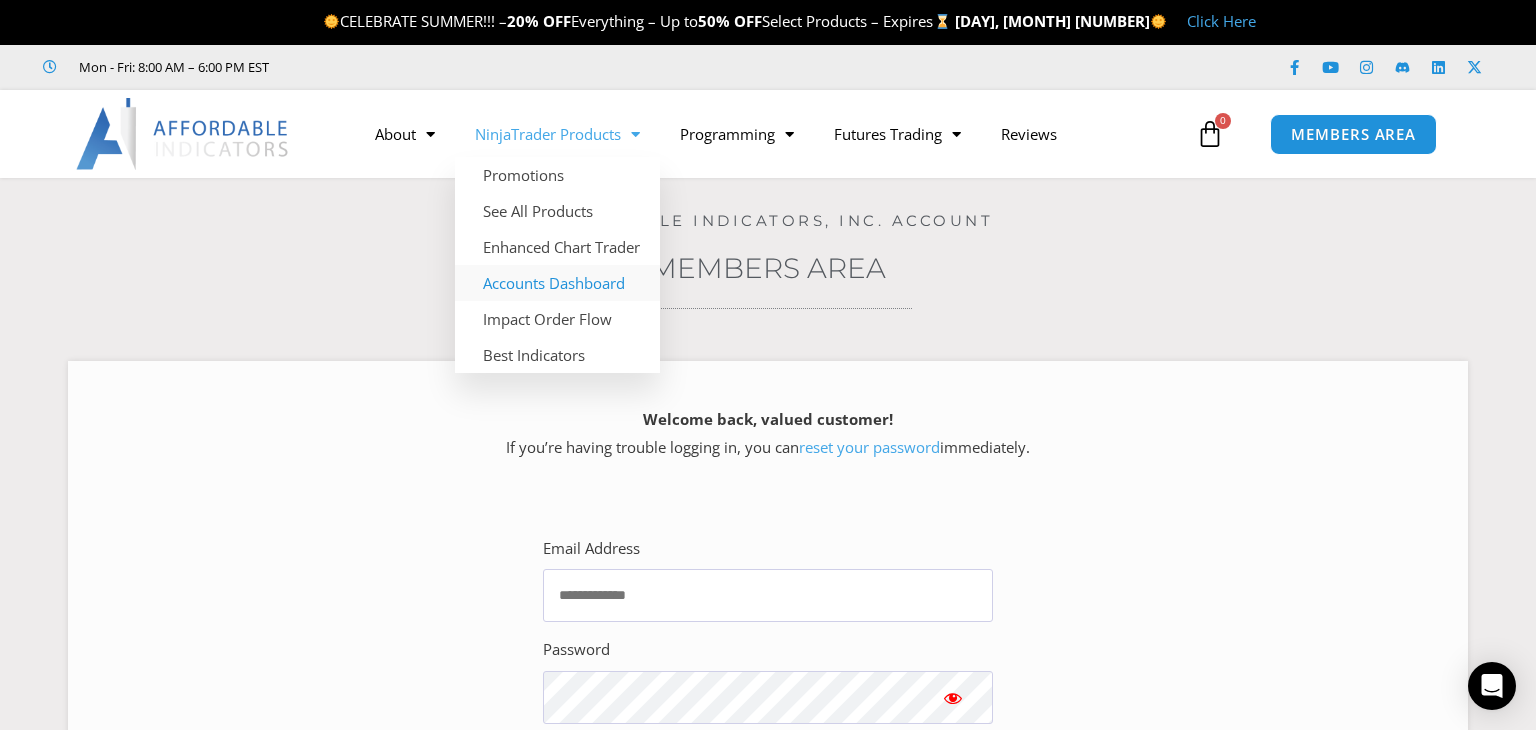 click on "Accounts Dashboard" 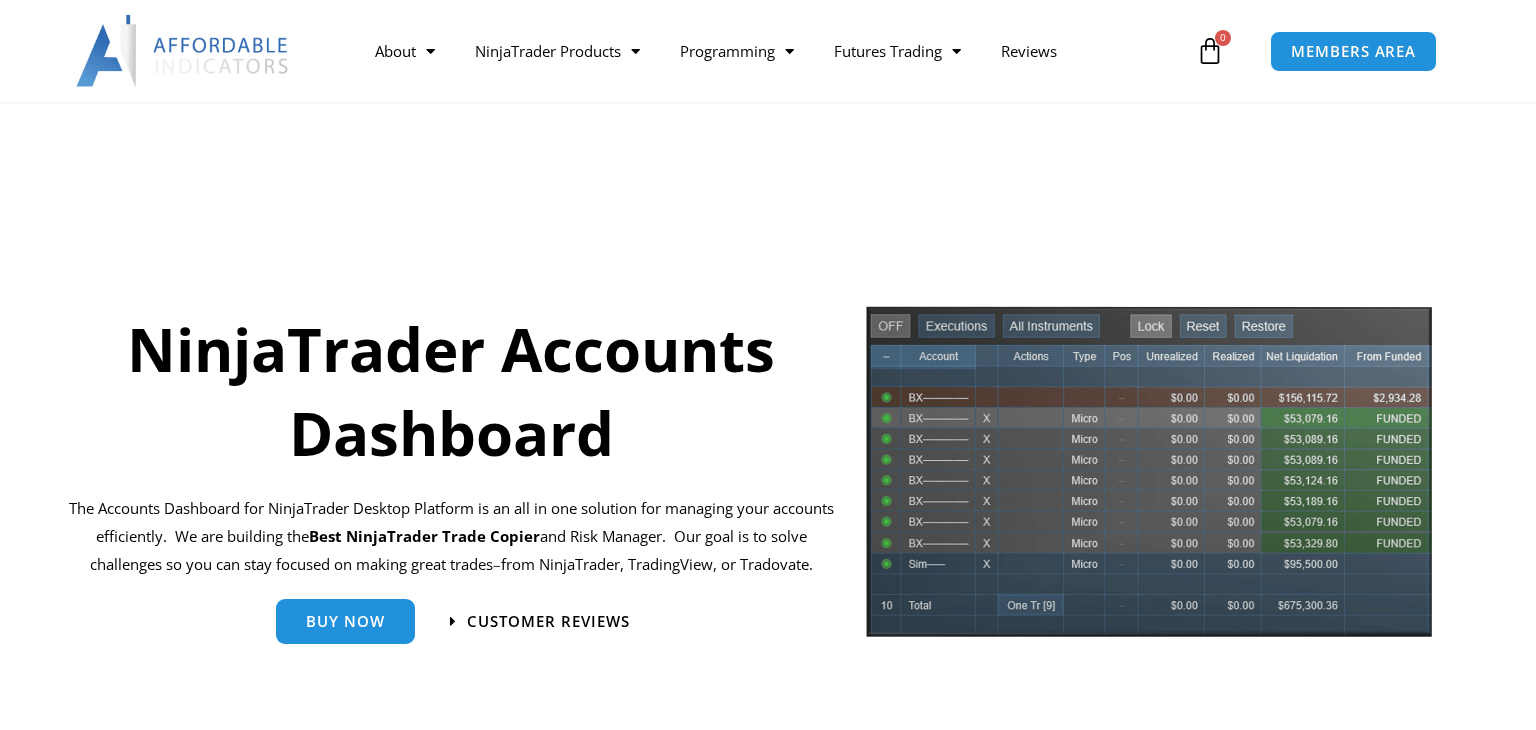 scroll, scrollTop: 655, scrollLeft: 0, axis: vertical 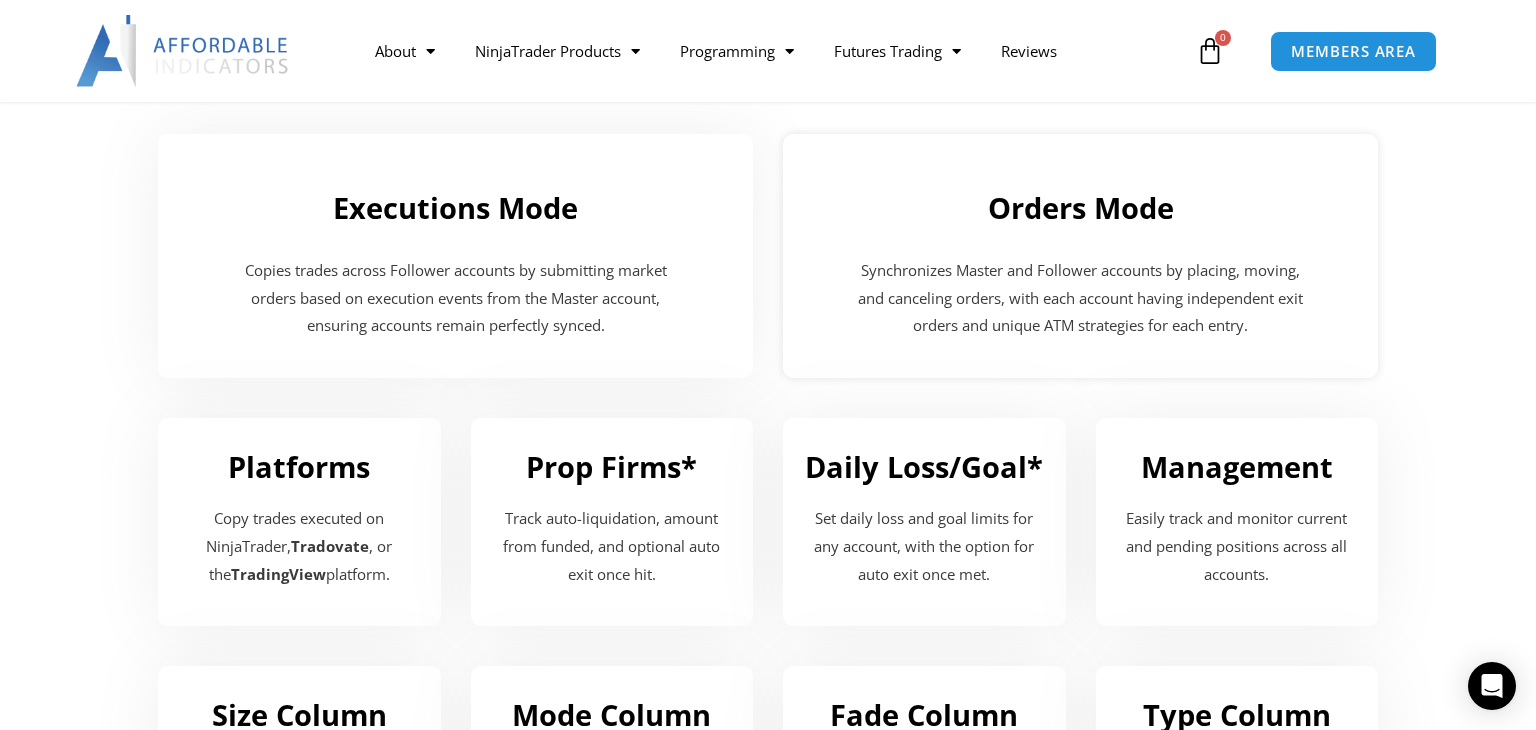 click on "Orders Mode" at bounding box center (1080, 208) 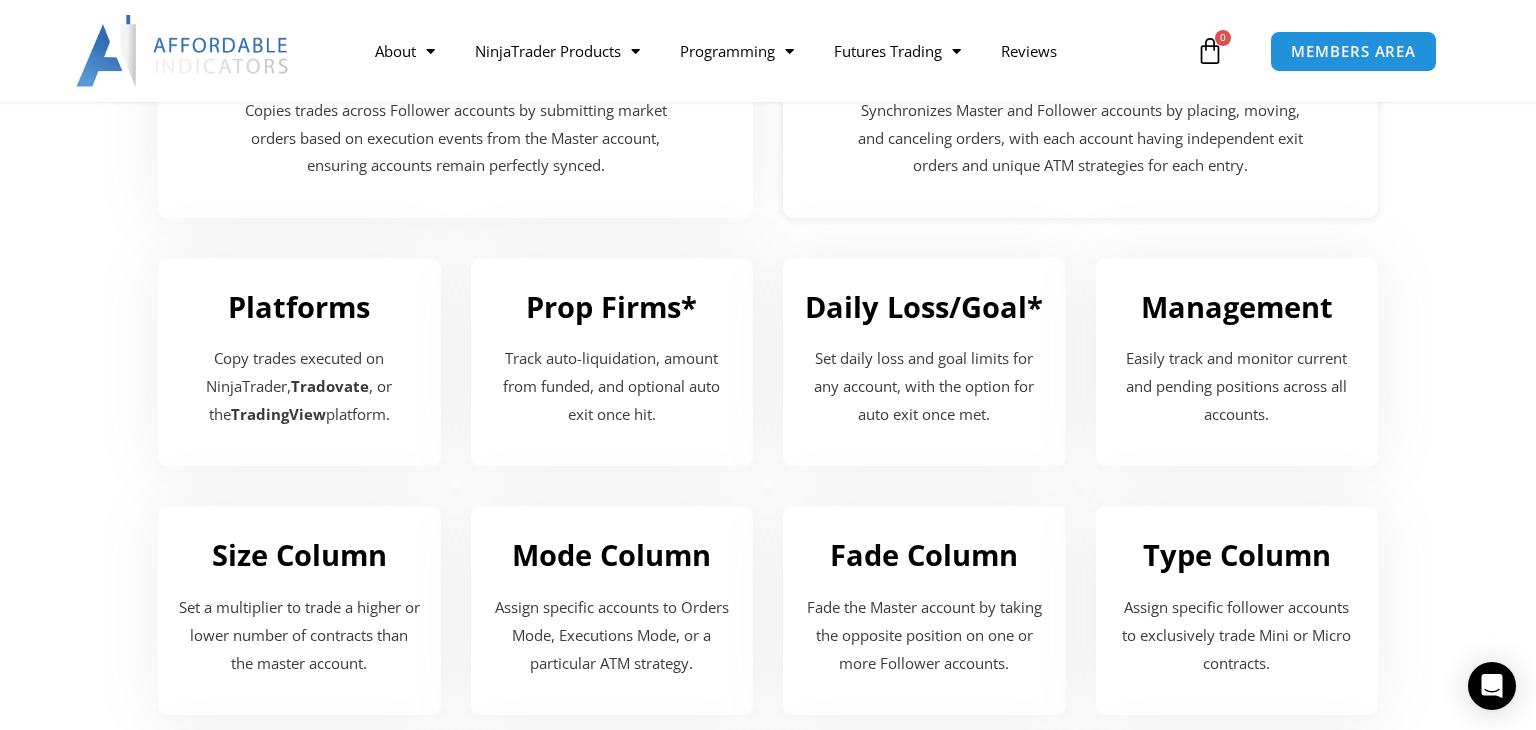 scroll, scrollTop: 0, scrollLeft: 0, axis: both 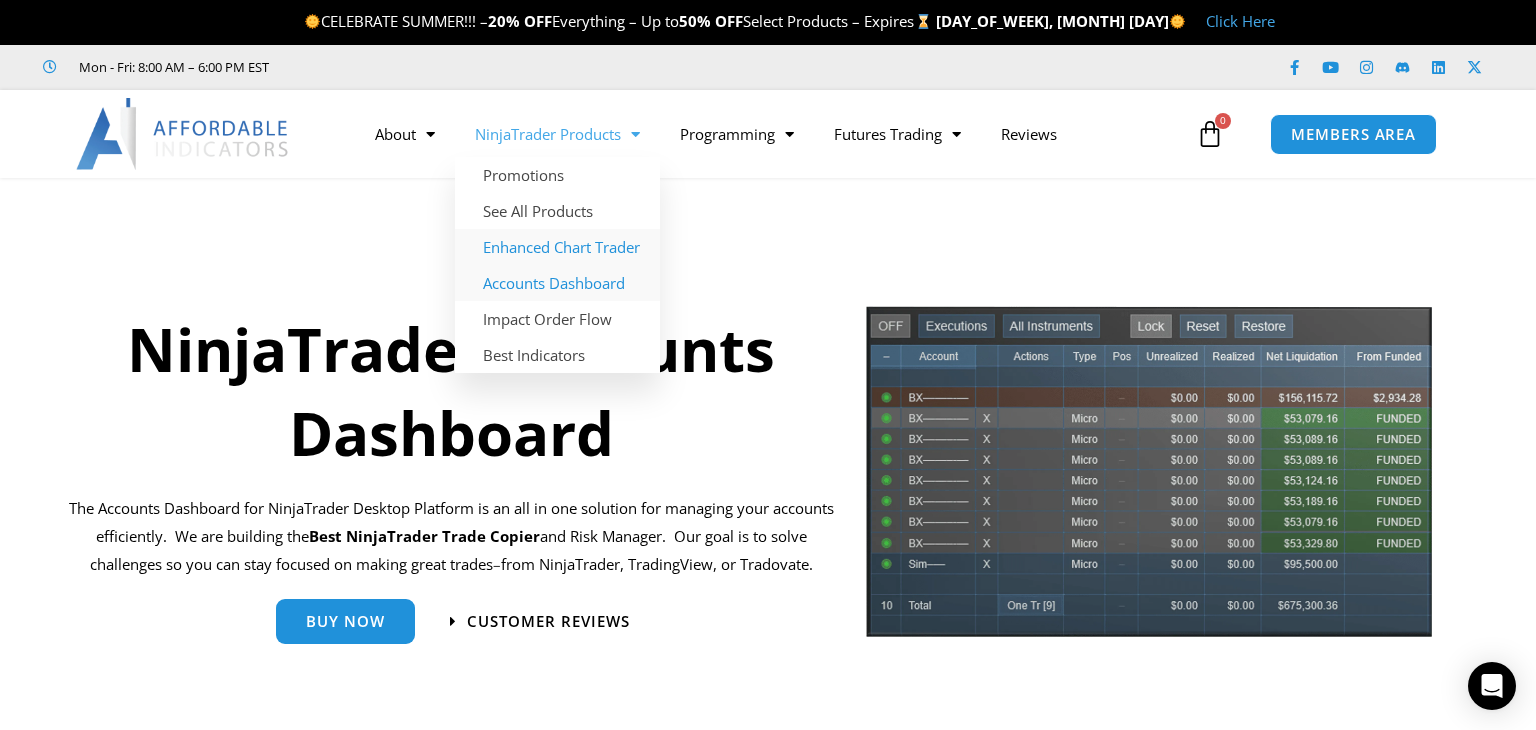 click on "Enhanced Chart Trader" 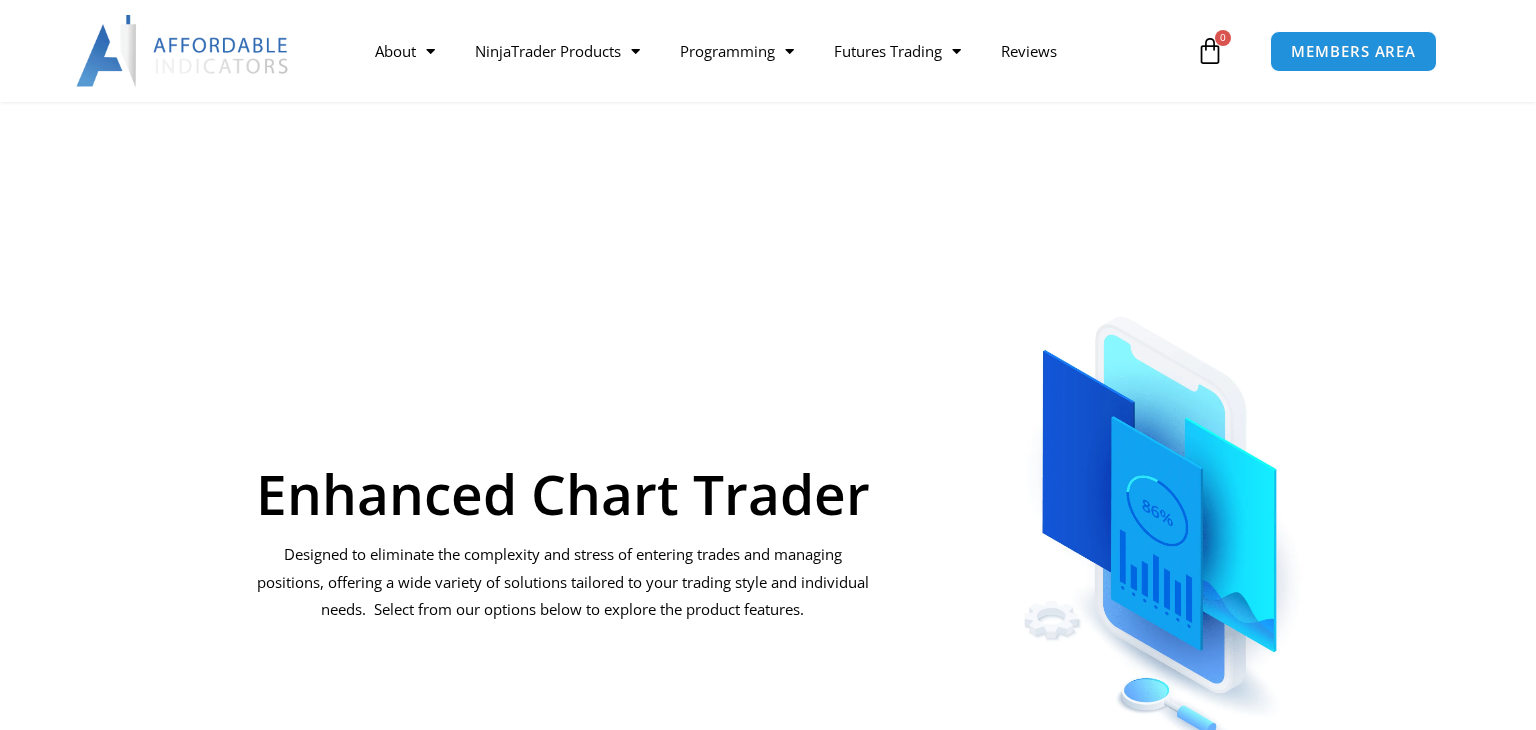 scroll, scrollTop: 430, scrollLeft: 0, axis: vertical 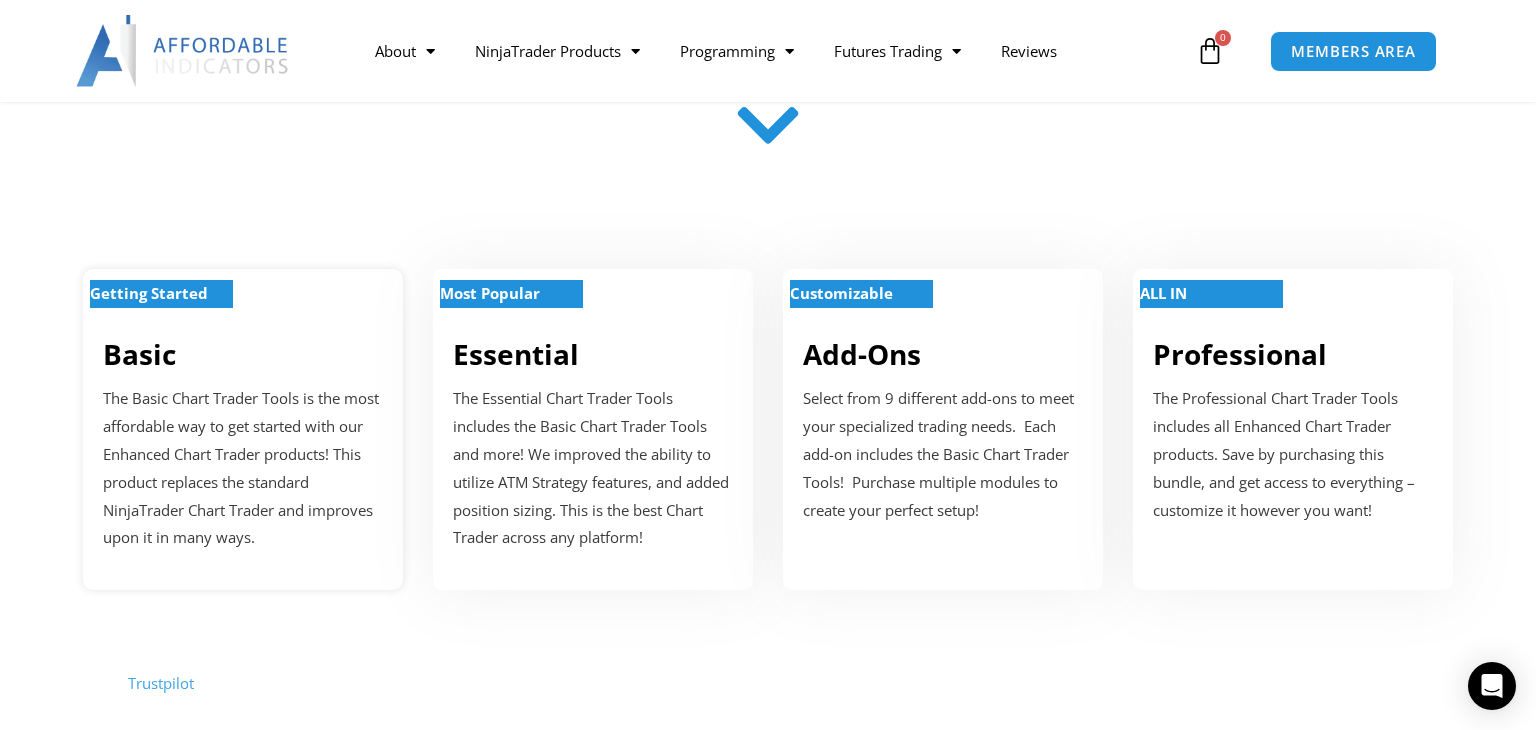 click on "Basic" at bounding box center (139, 354) 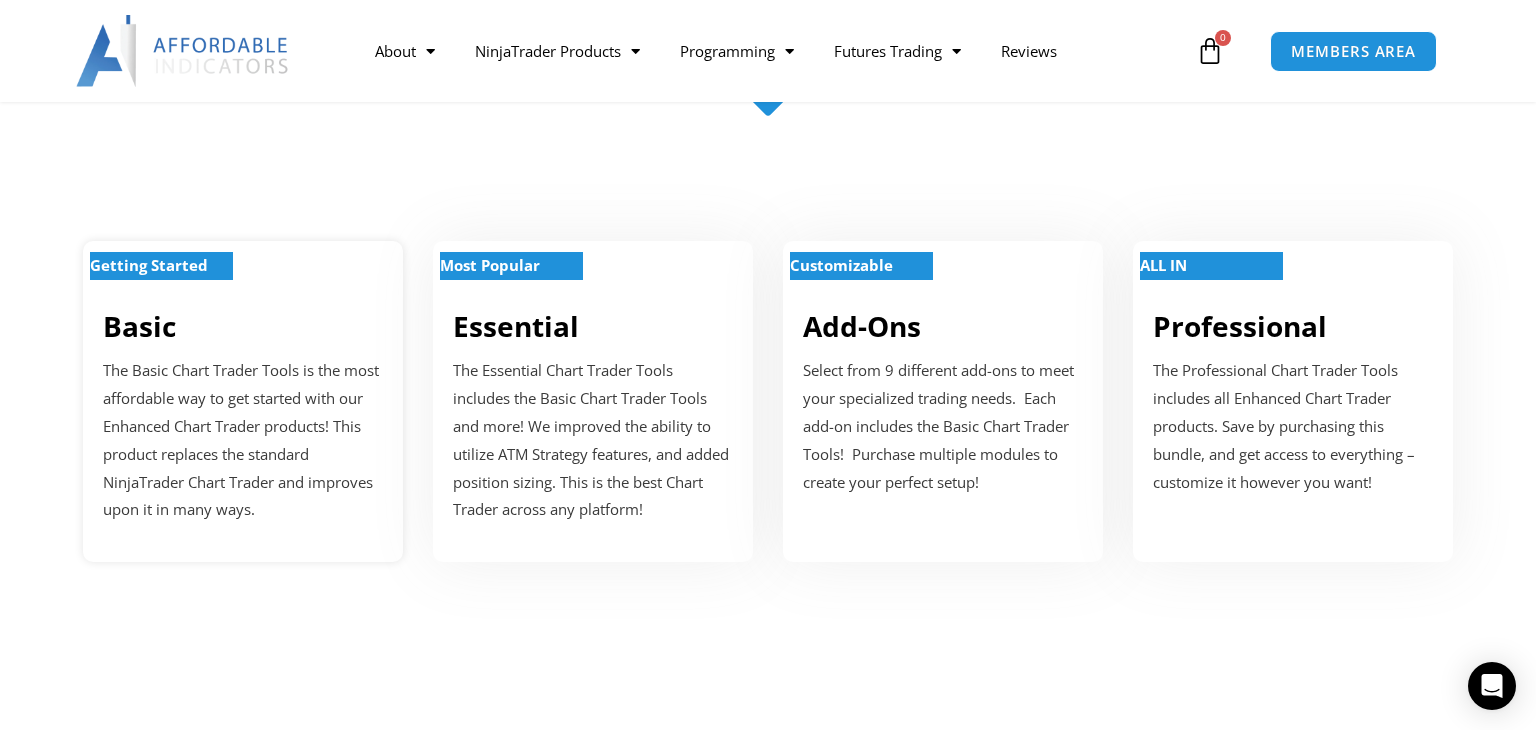 scroll, scrollTop: 289, scrollLeft: 0, axis: vertical 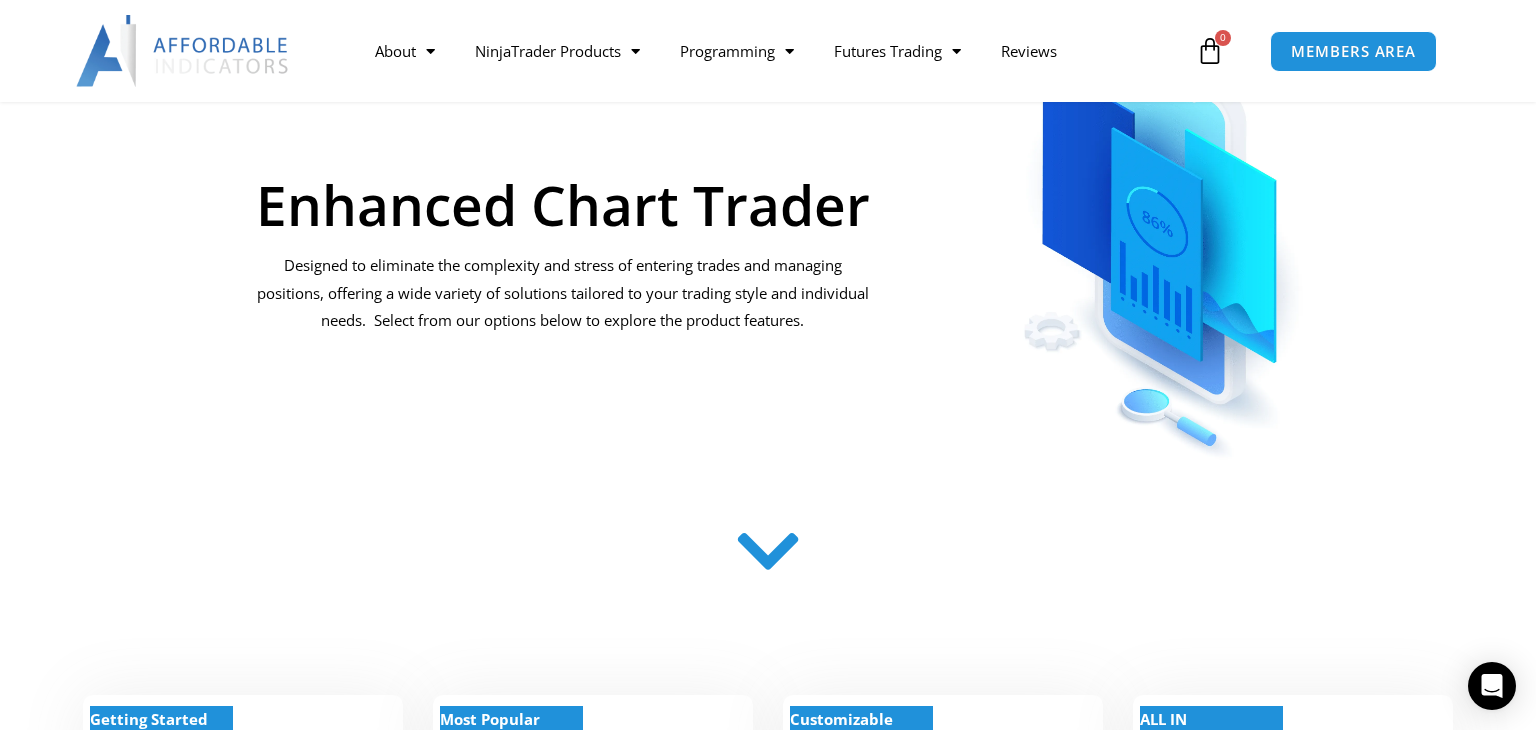 click at bounding box center (1210, 51) 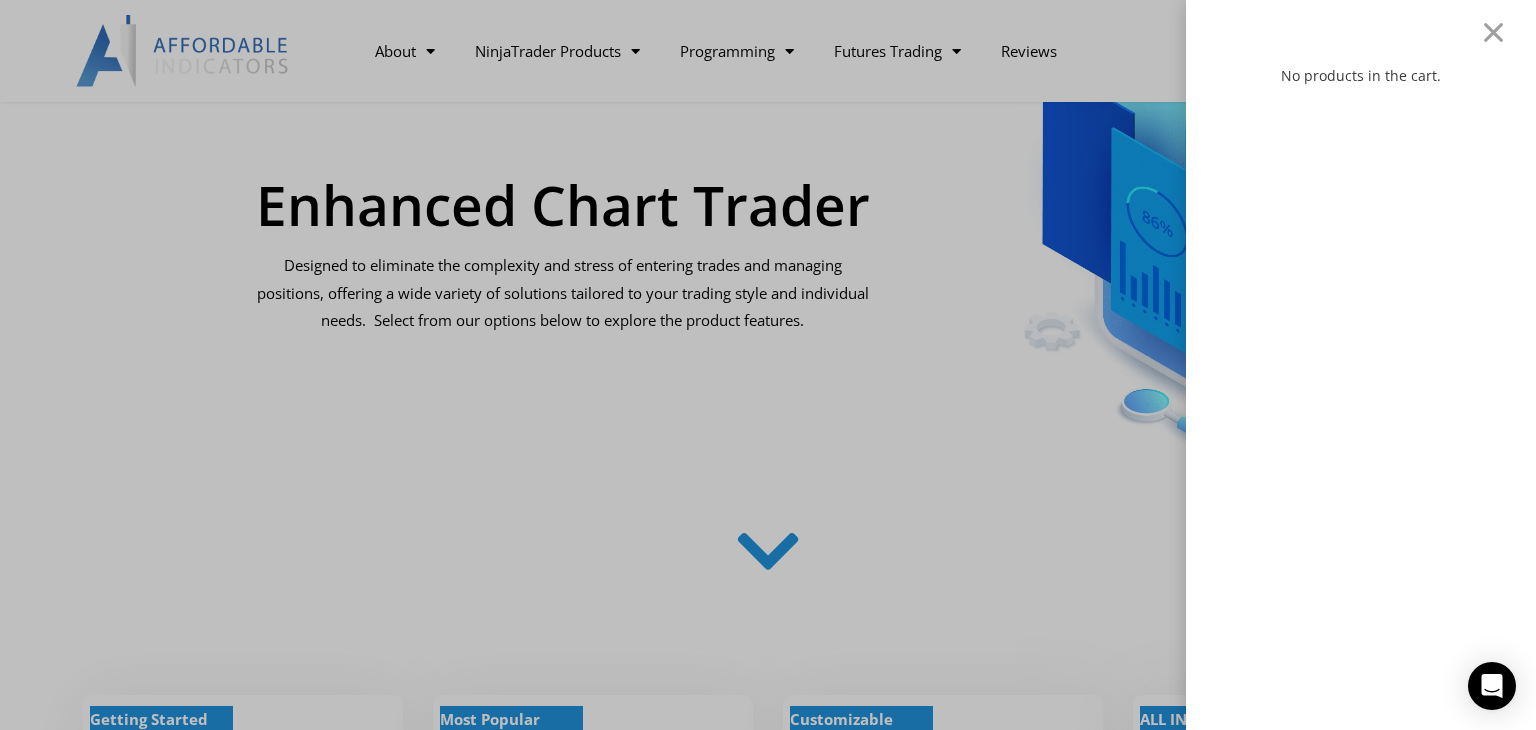 click on "No products in the cart." at bounding box center [1361, 76] 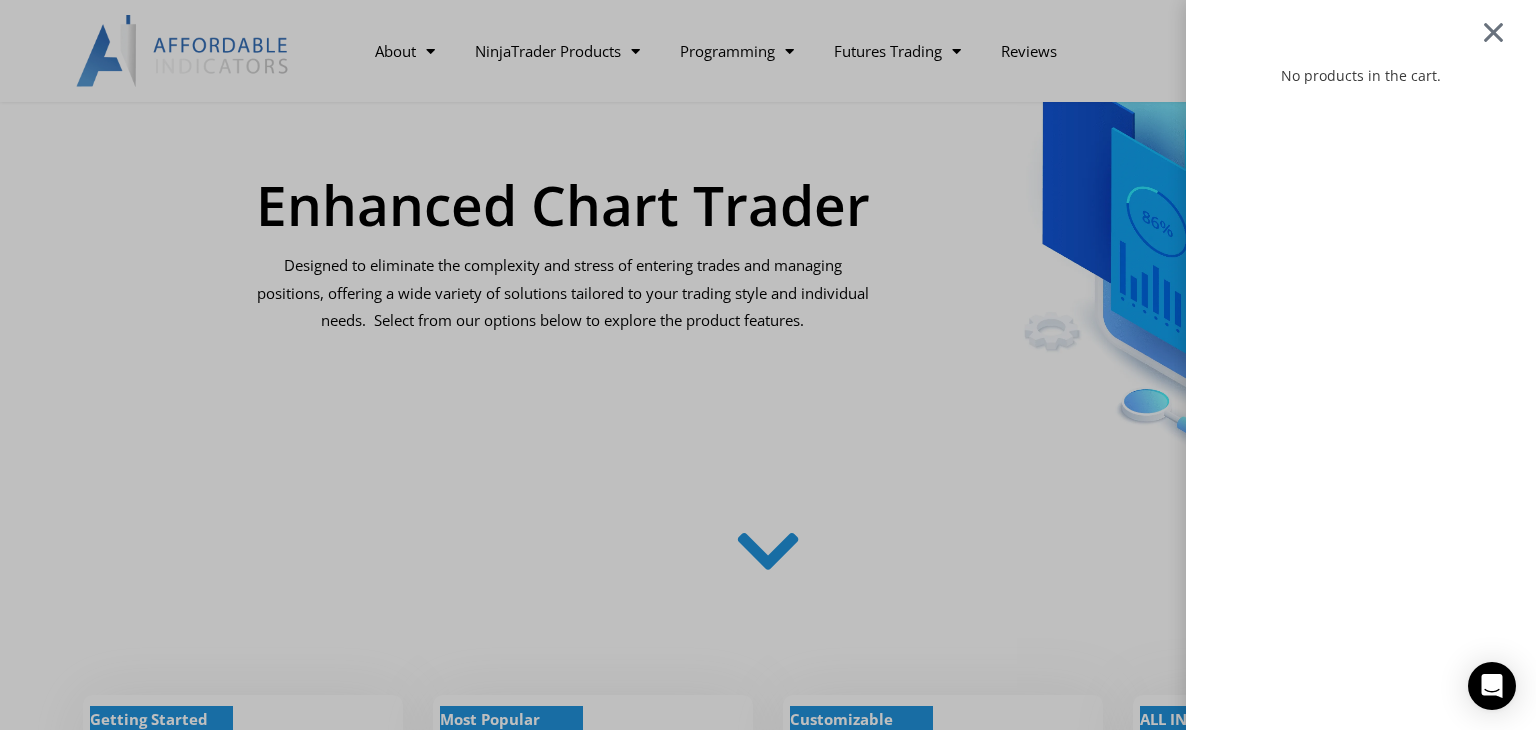 click at bounding box center (1493, 31) 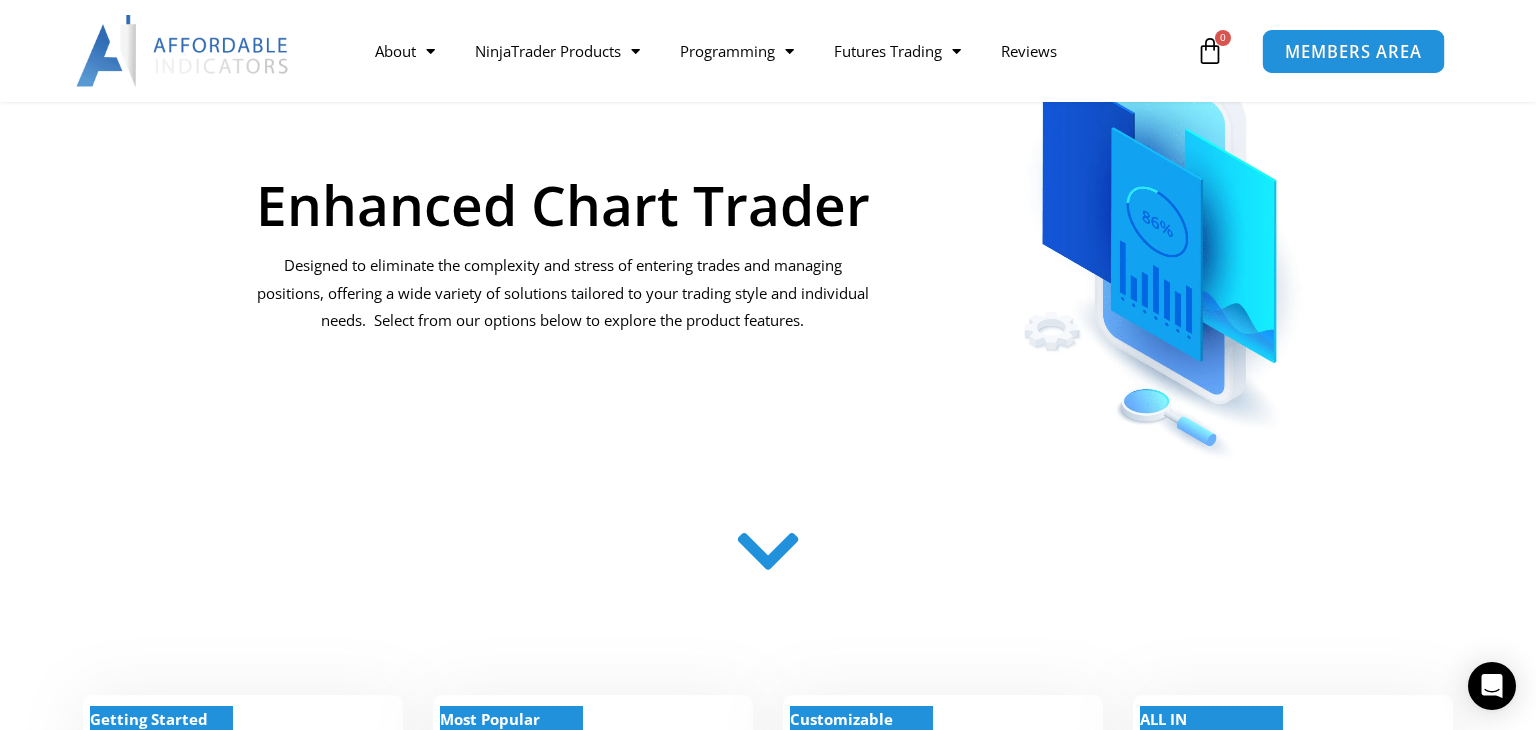click on "MEMBERS AREA" at bounding box center (1353, 51) 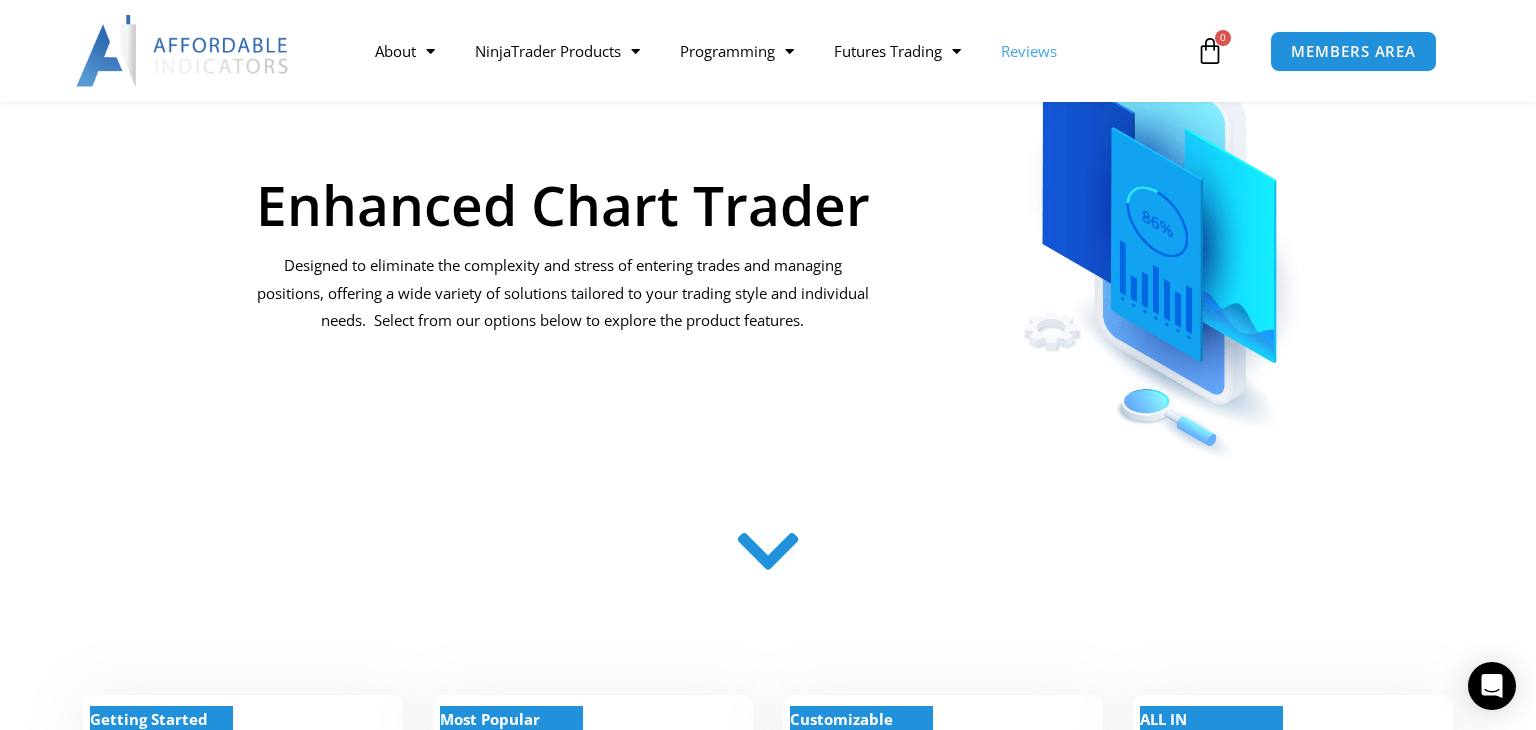 click on "Reviews" 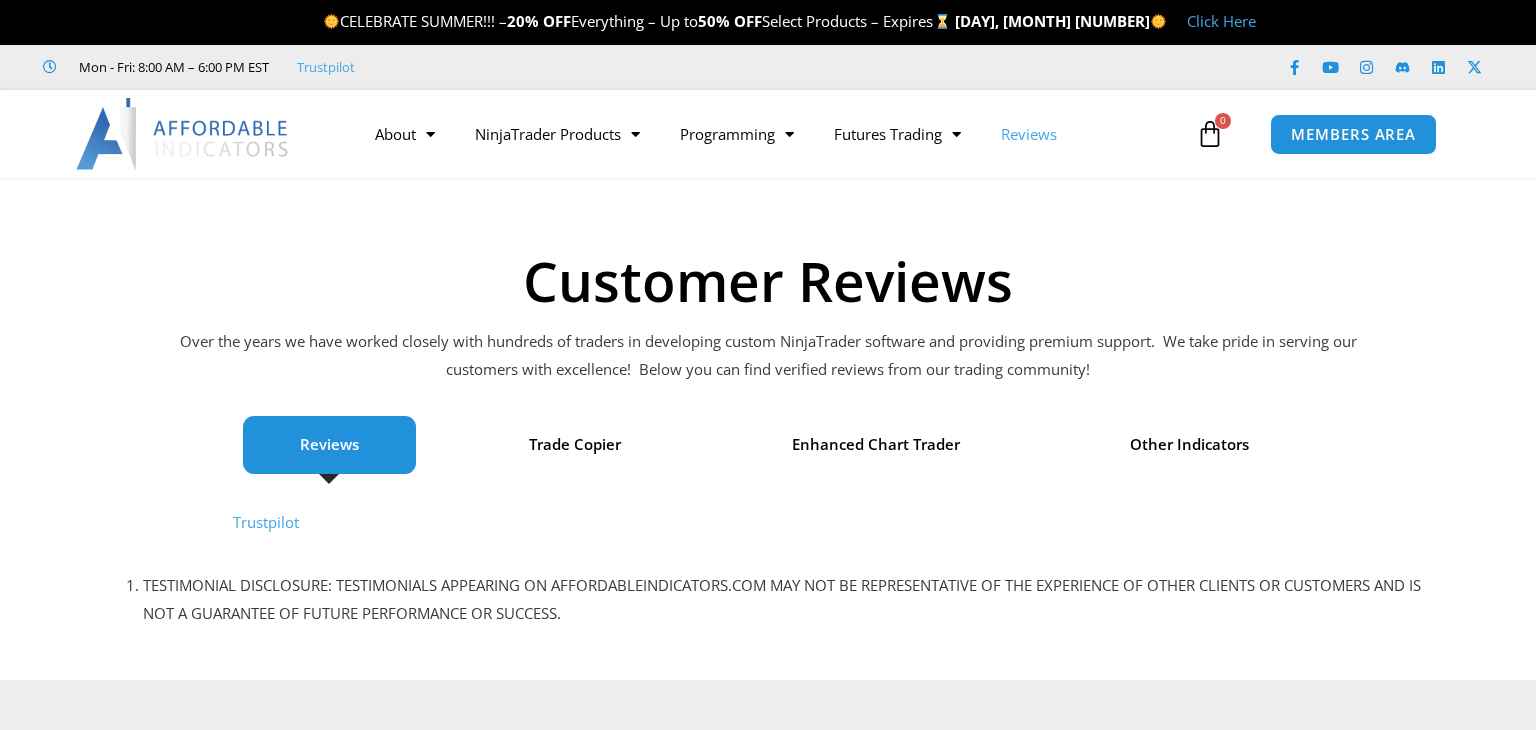scroll, scrollTop: 0, scrollLeft: 0, axis: both 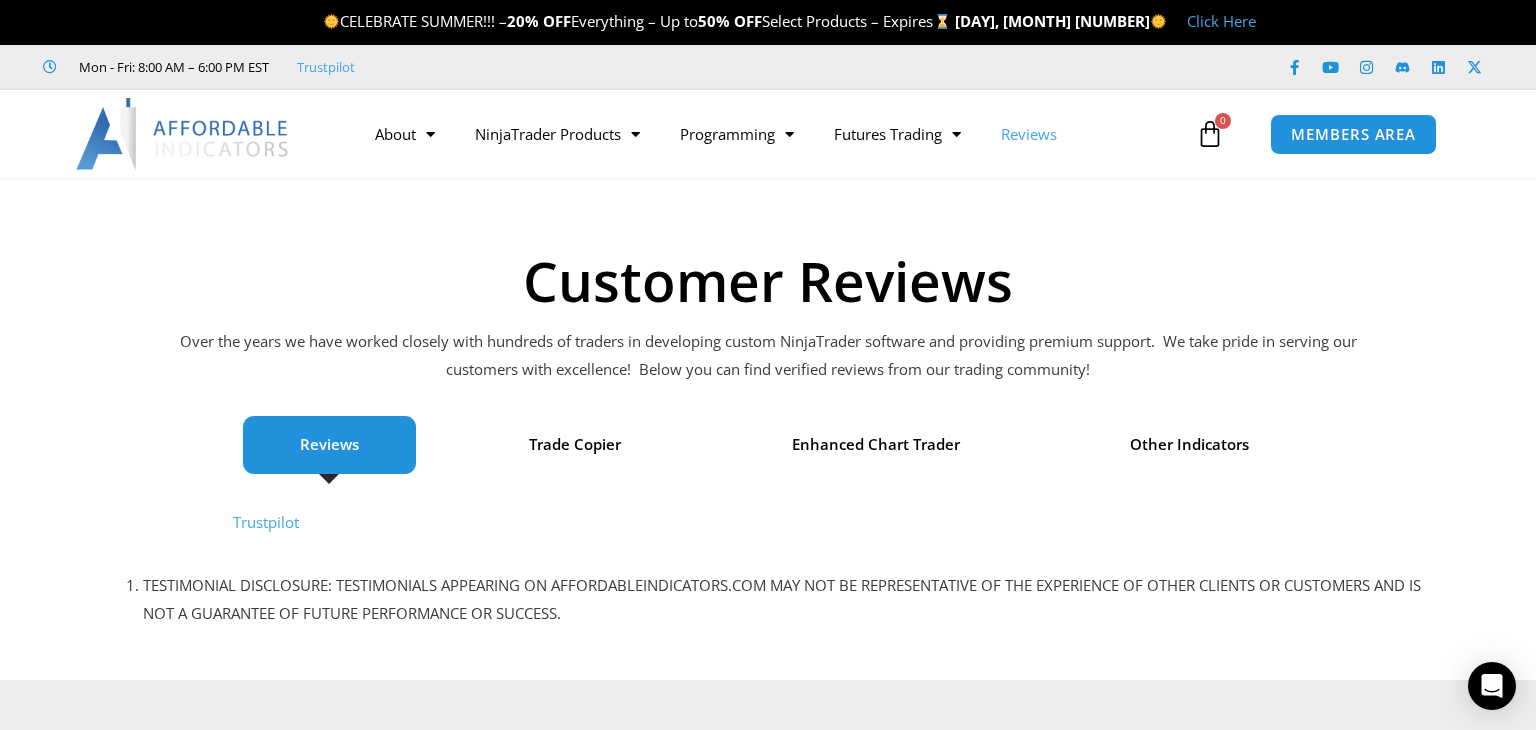 click on "Reviews" at bounding box center (329, 445) 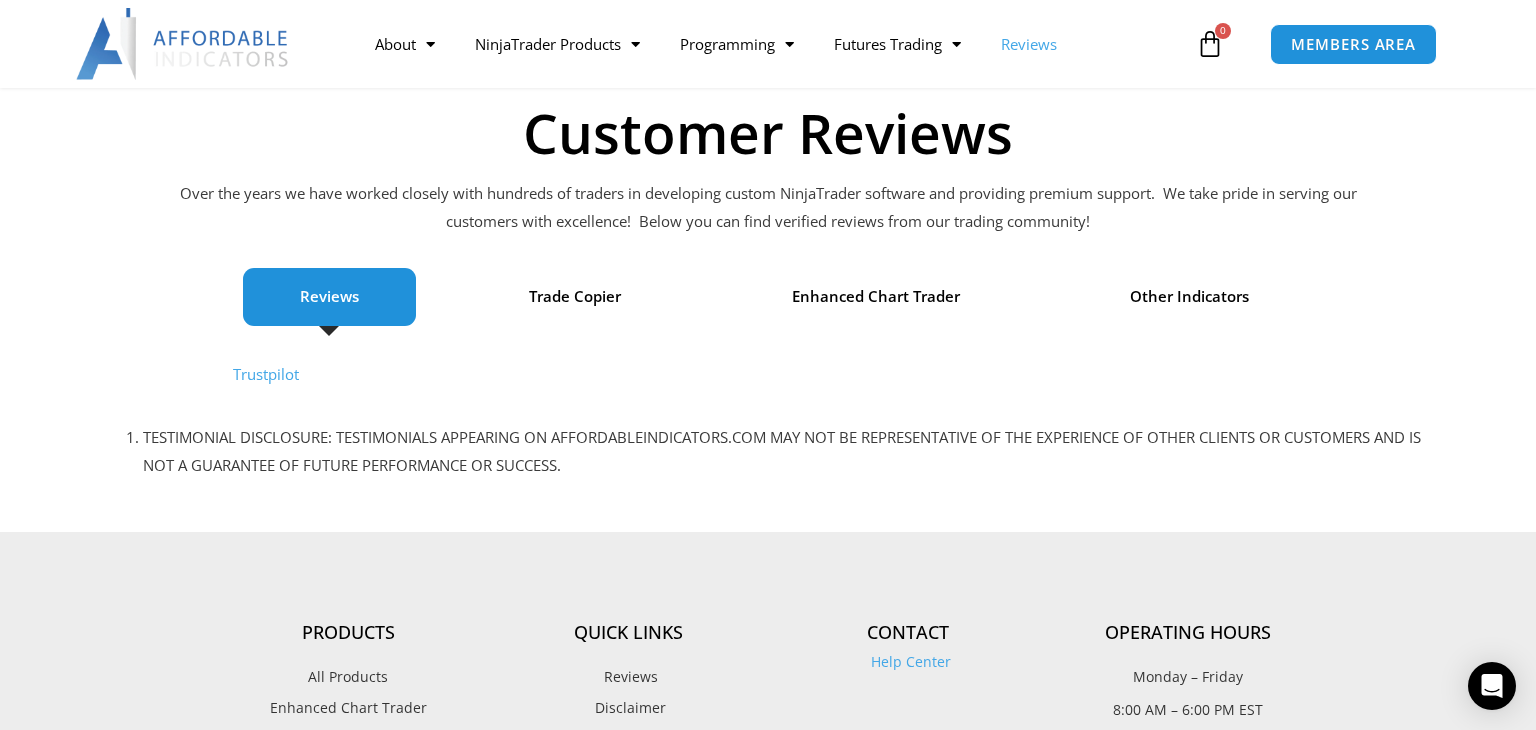 scroll, scrollTop: 145, scrollLeft: 0, axis: vertical 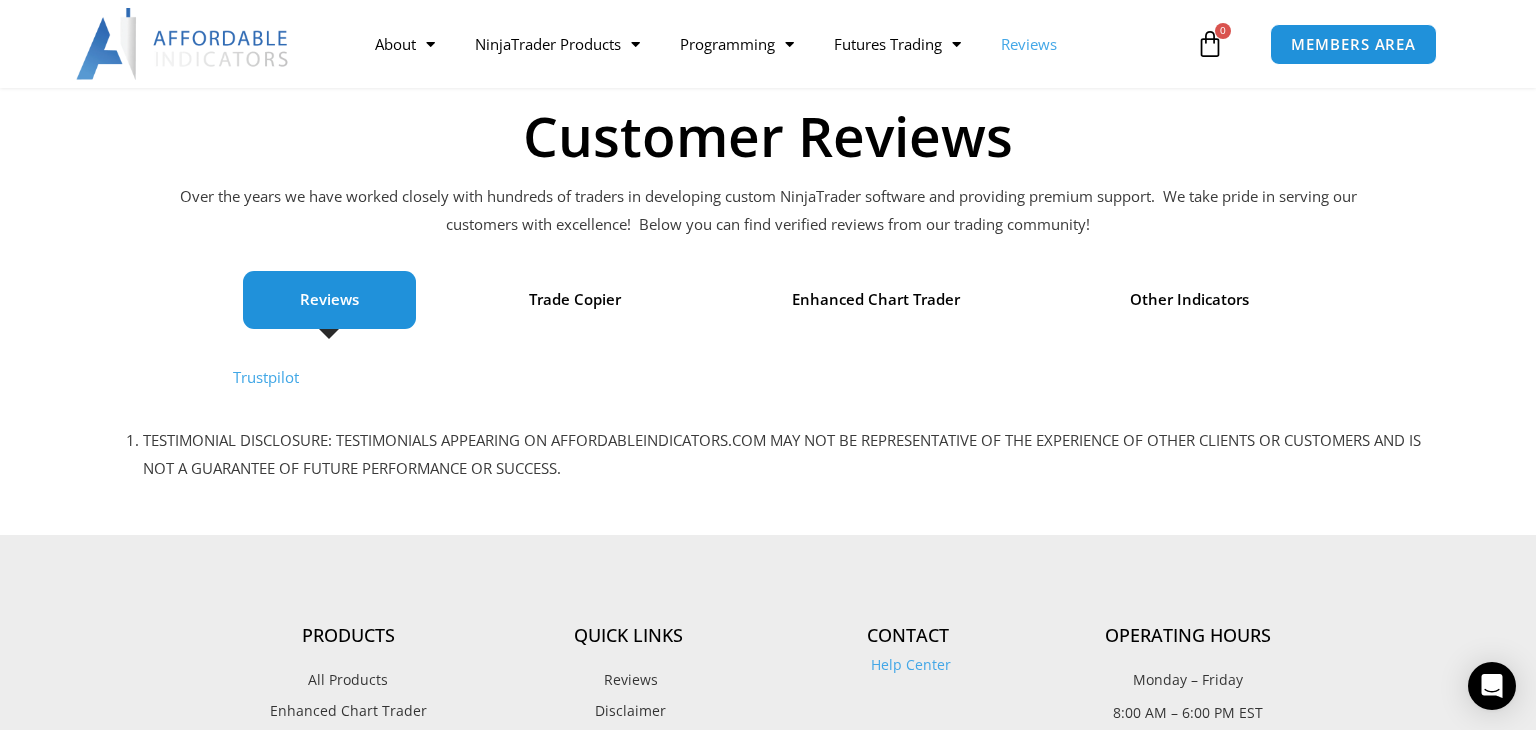 click on "Trustpilot" at bounding box center (266, 377) 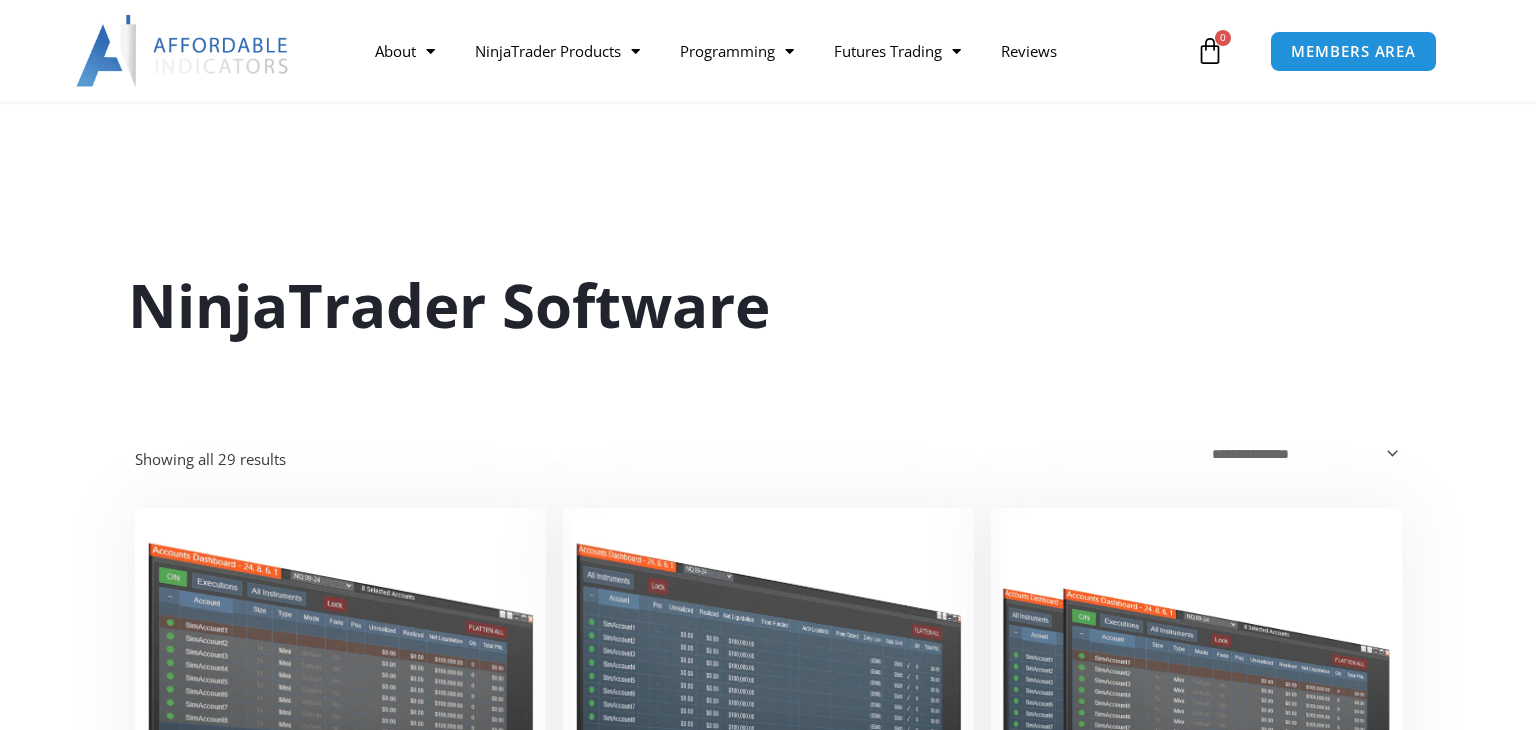 scroll, scrollTop: 581, scrollLeft: 0, axis: vertical 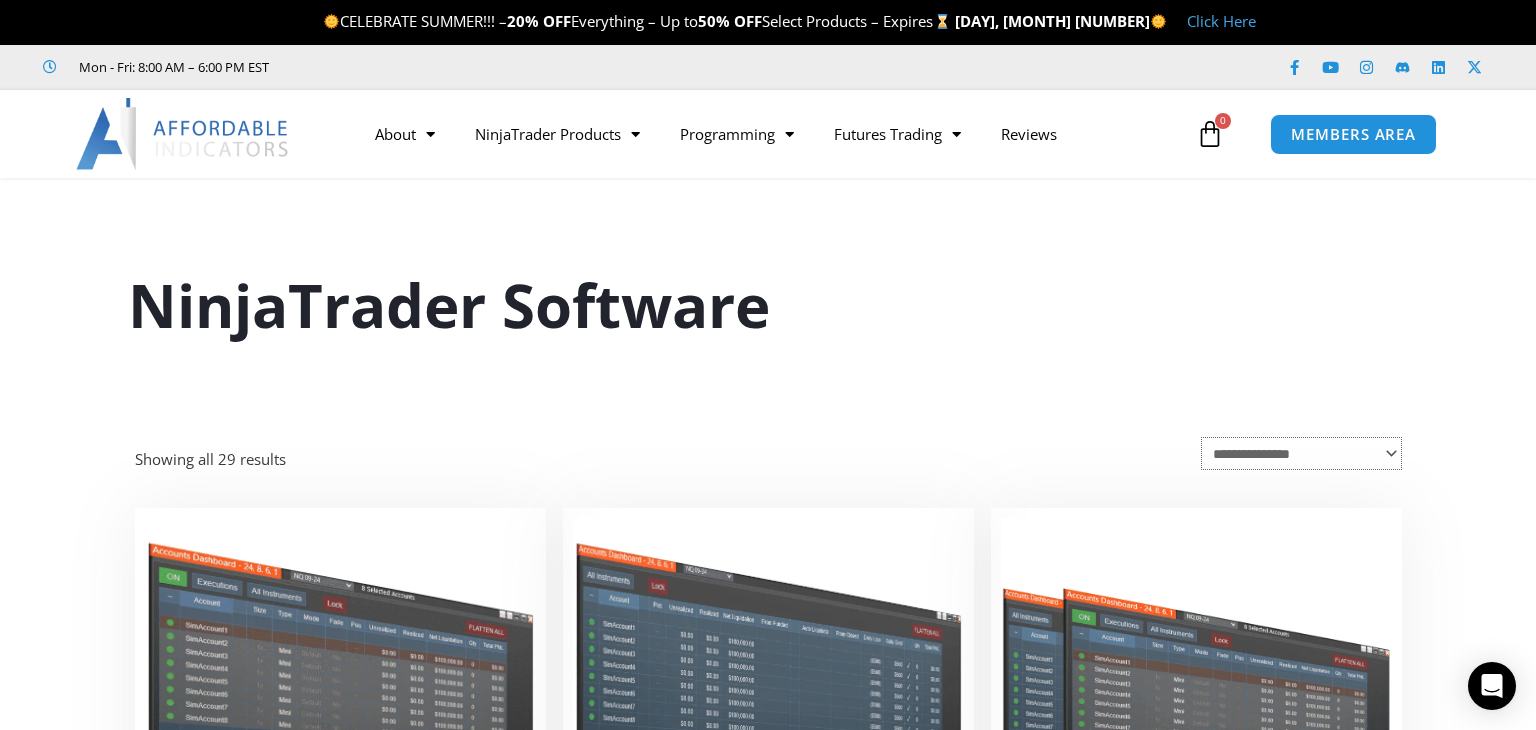click on "**********" at bounding box center [1301, 453] 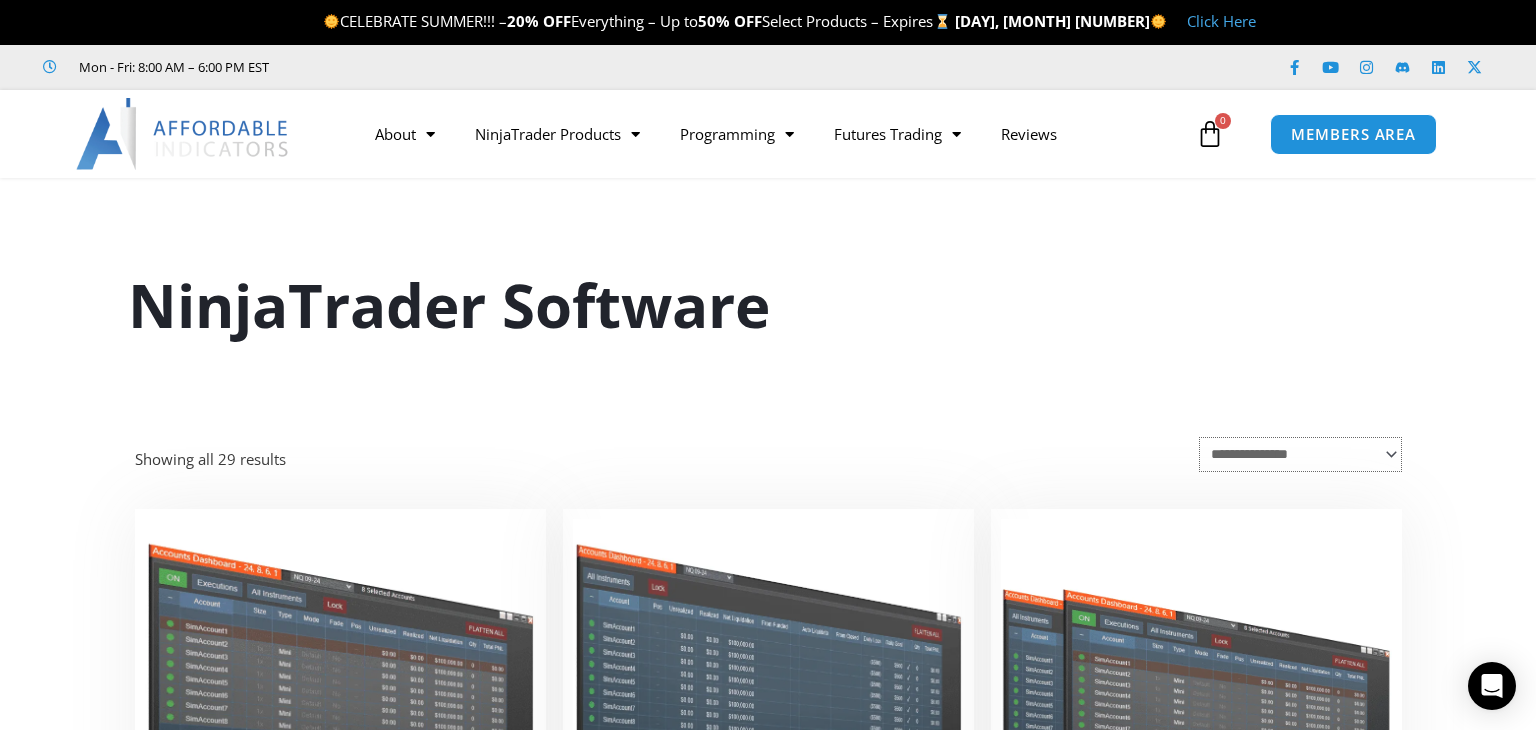 select on "**********" 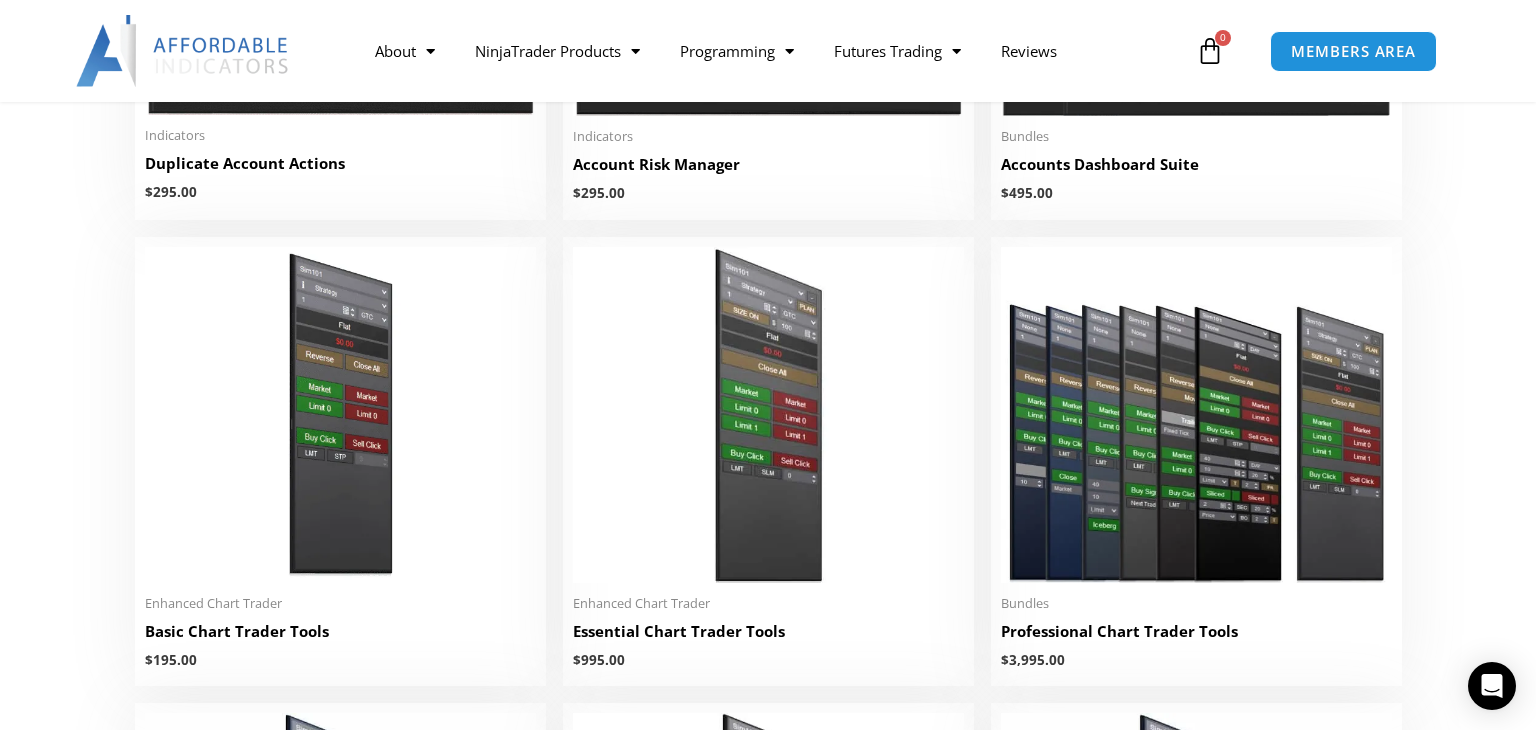 scroll, scrollTop: 758, scrollLeft: 0, axis: vertical 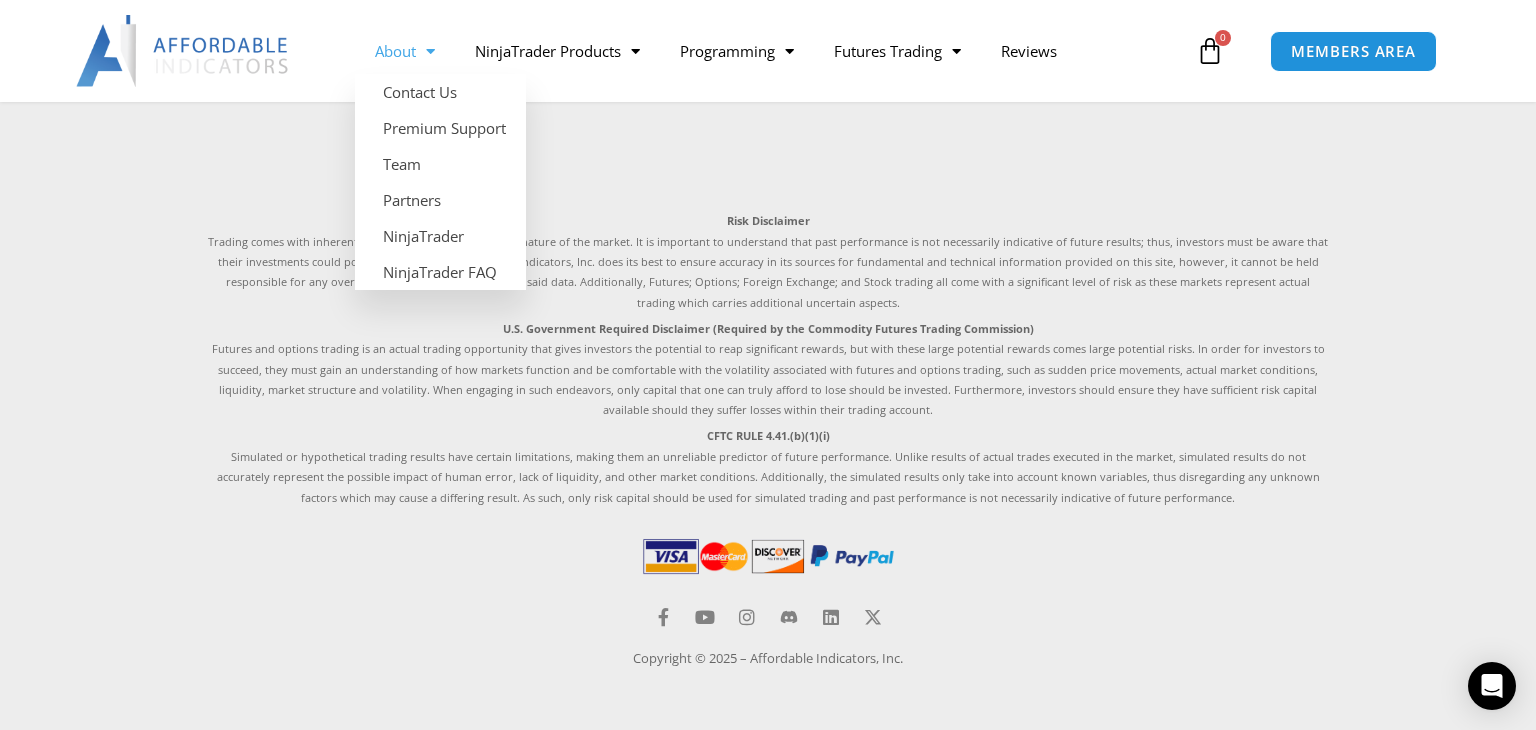 click on "About" 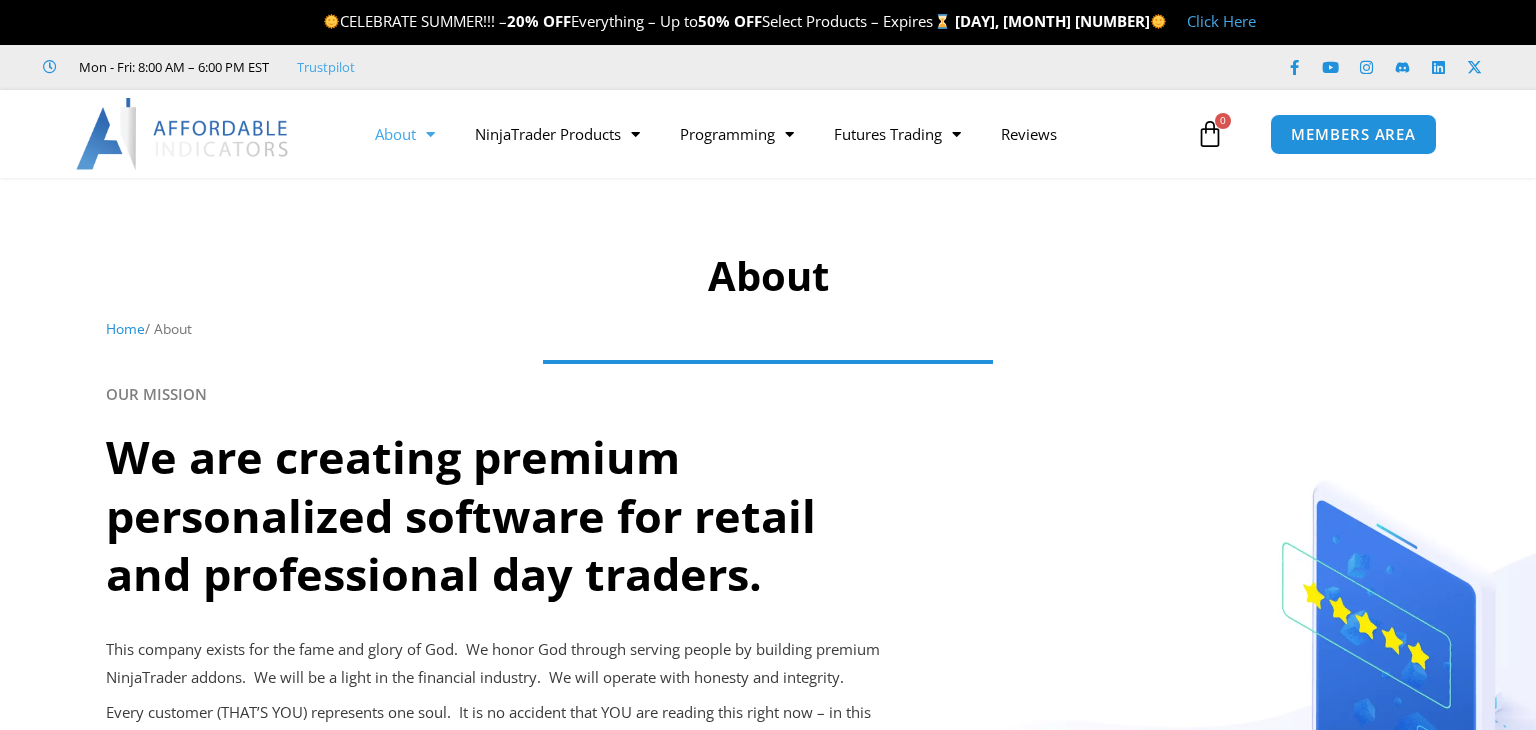 scroll, scrollTop: 0, scrollLeft: 0, axis: both 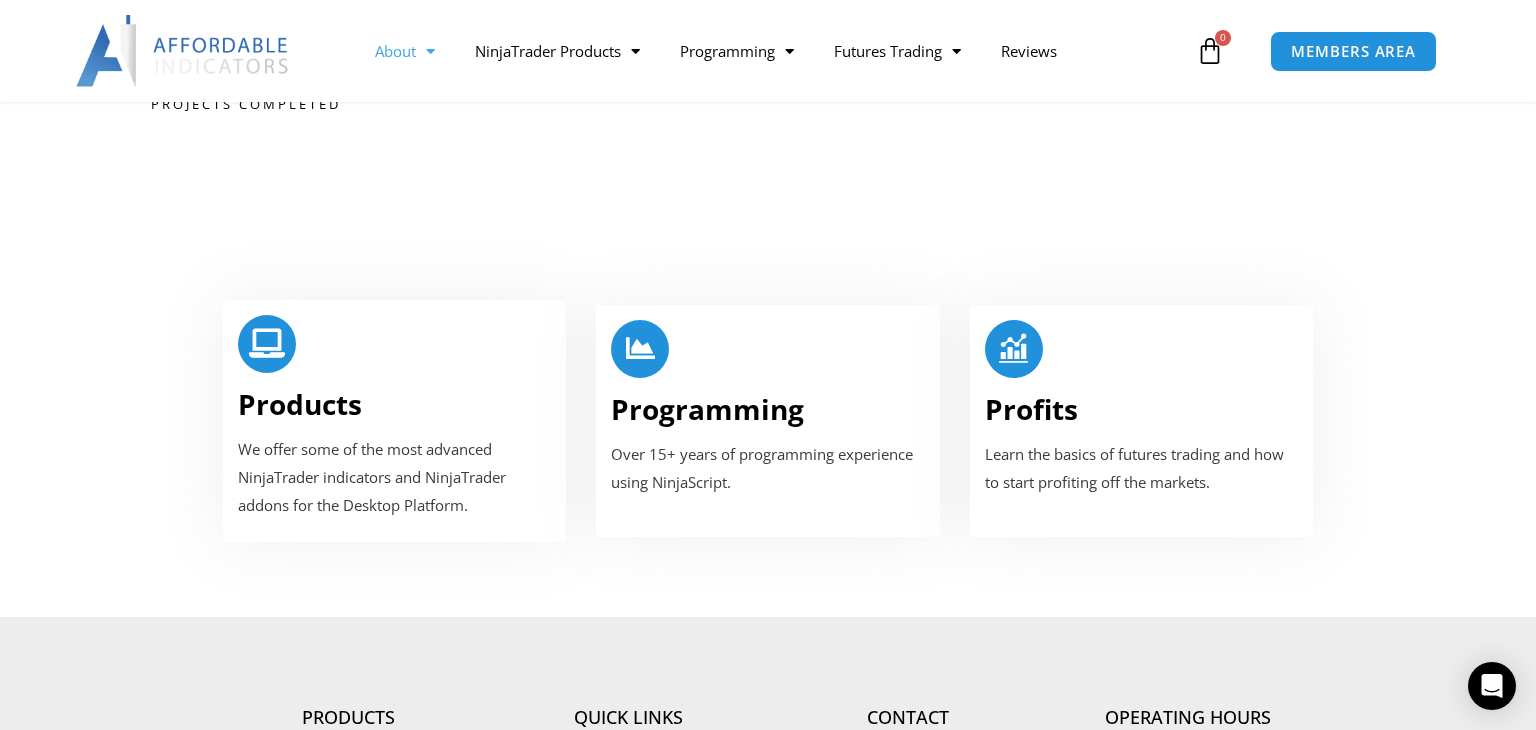 click on "Products" at bounding box center (300, 404) 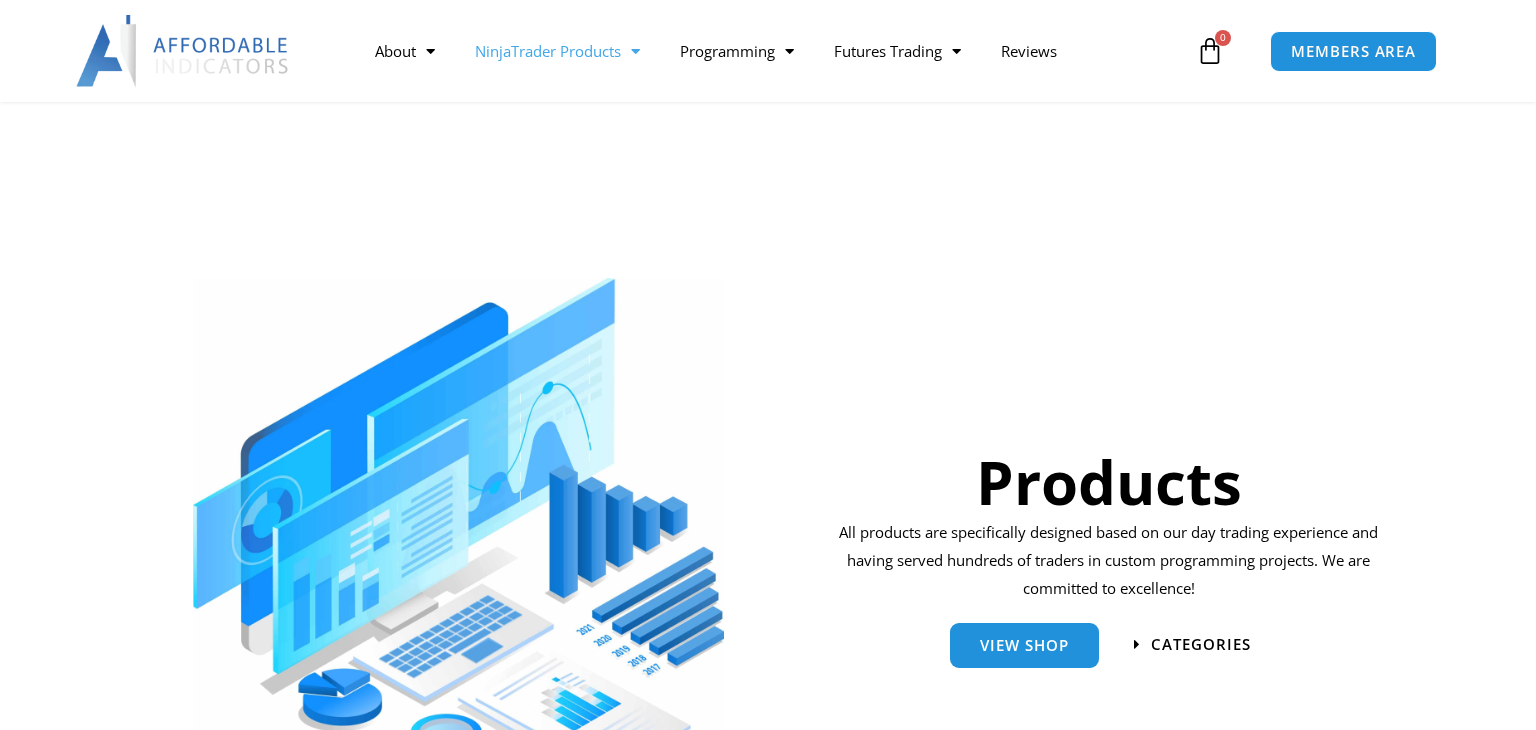 scroll, scrollTop: 276, scrollLeft: 0, axis: vertical 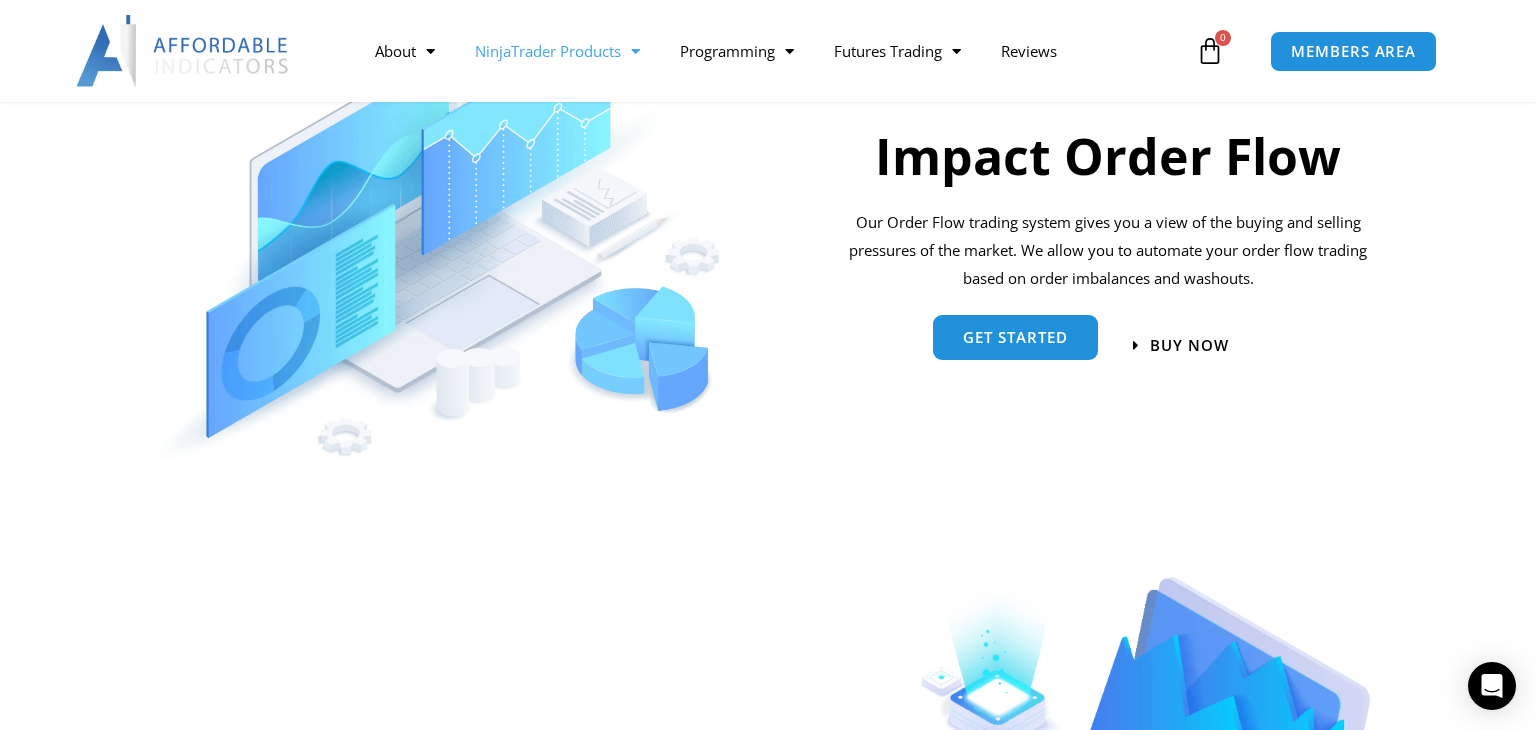 click on "Get started" at bounding box center (1015, 337) 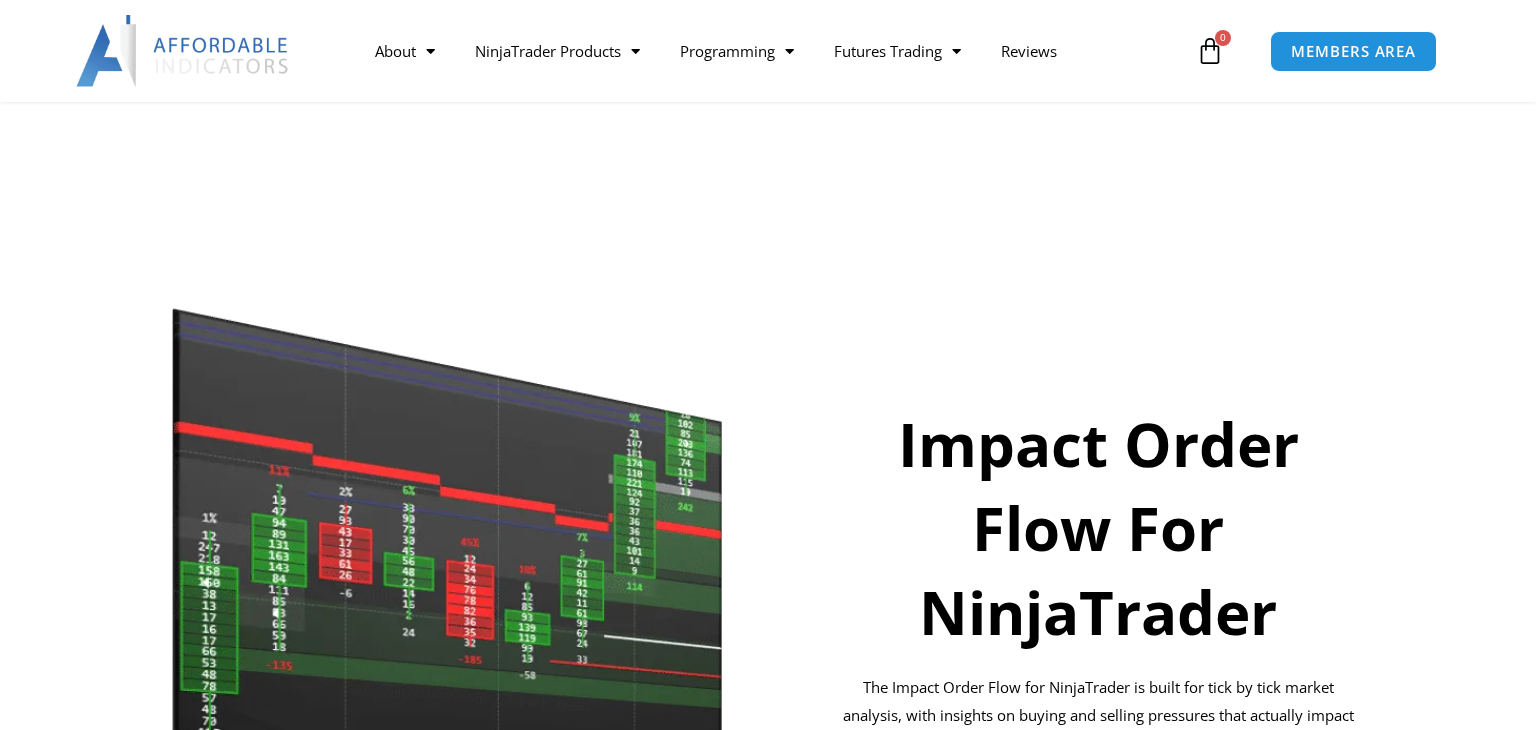 scroll, scrollTop: 619, scrollLeft: 0, axis: vertical 